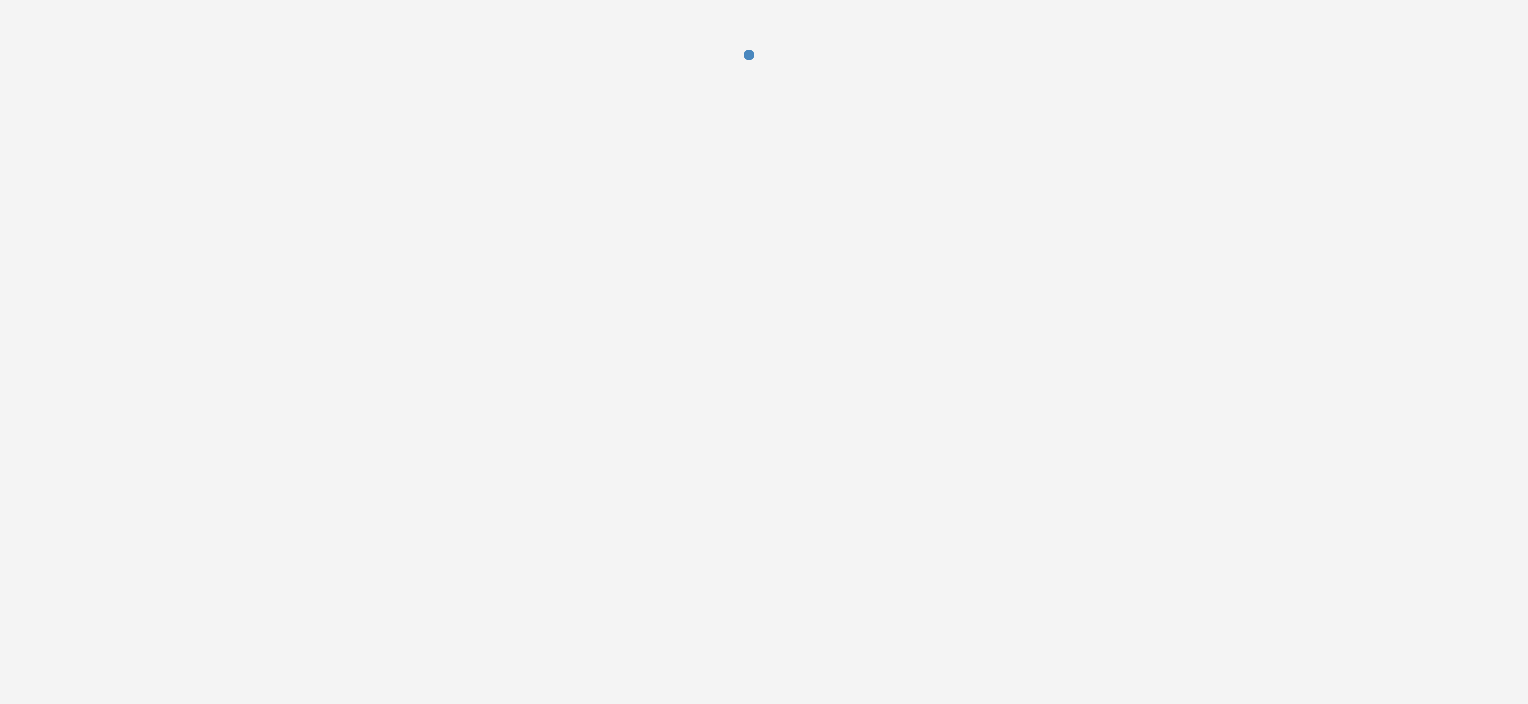 scroll, scrollTop: 0, scrollLeft: 0, axis: both 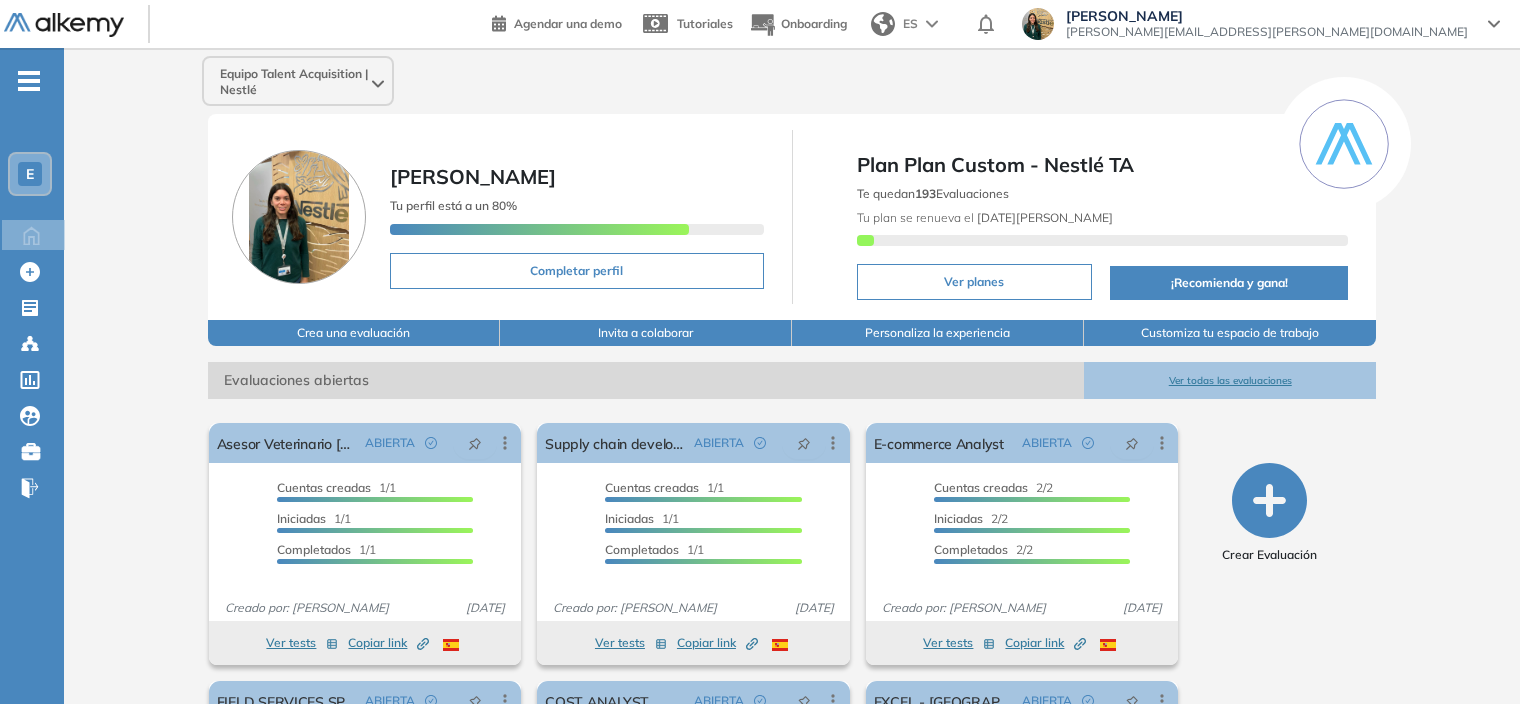 click on "E" at bounding box center (30, 174) 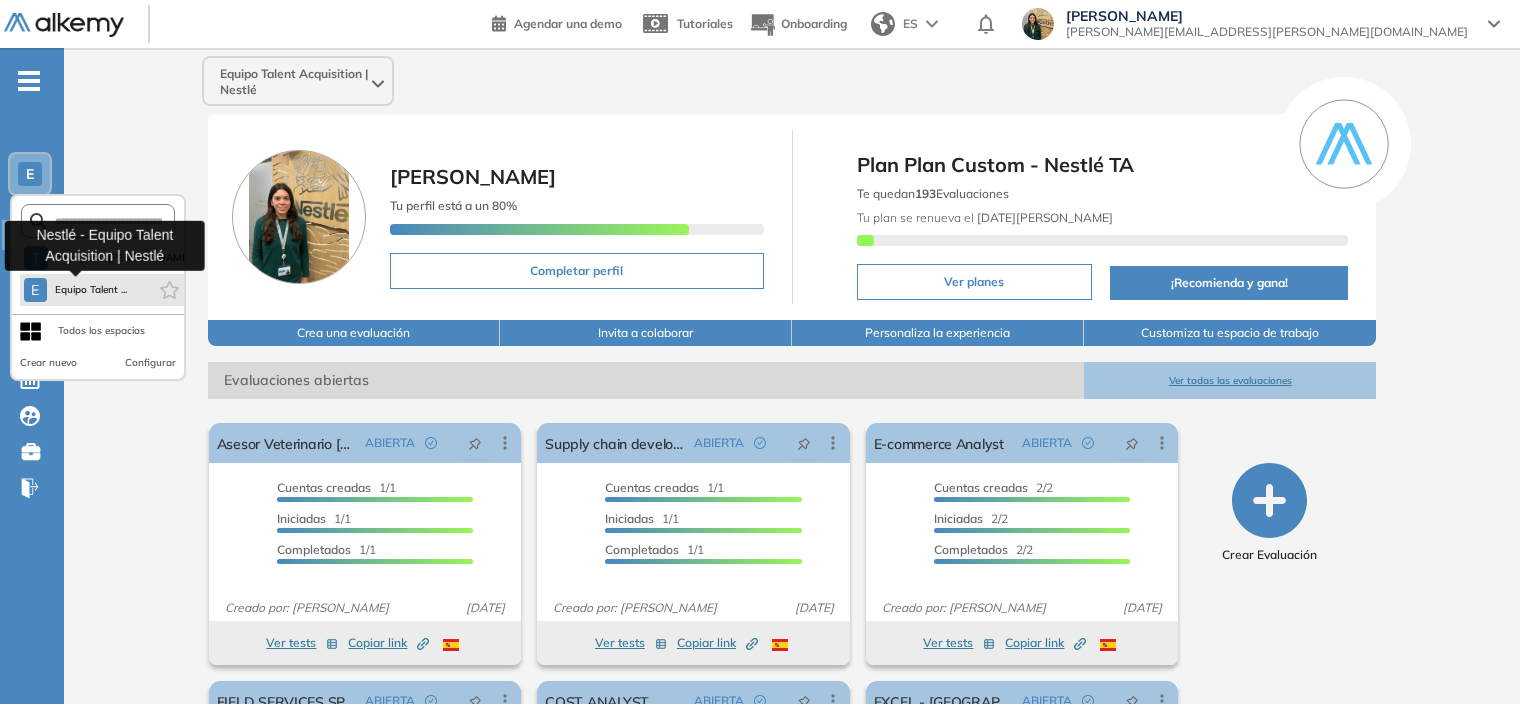 click on "Equipo Talent ..." at bounding box center [91, 290] 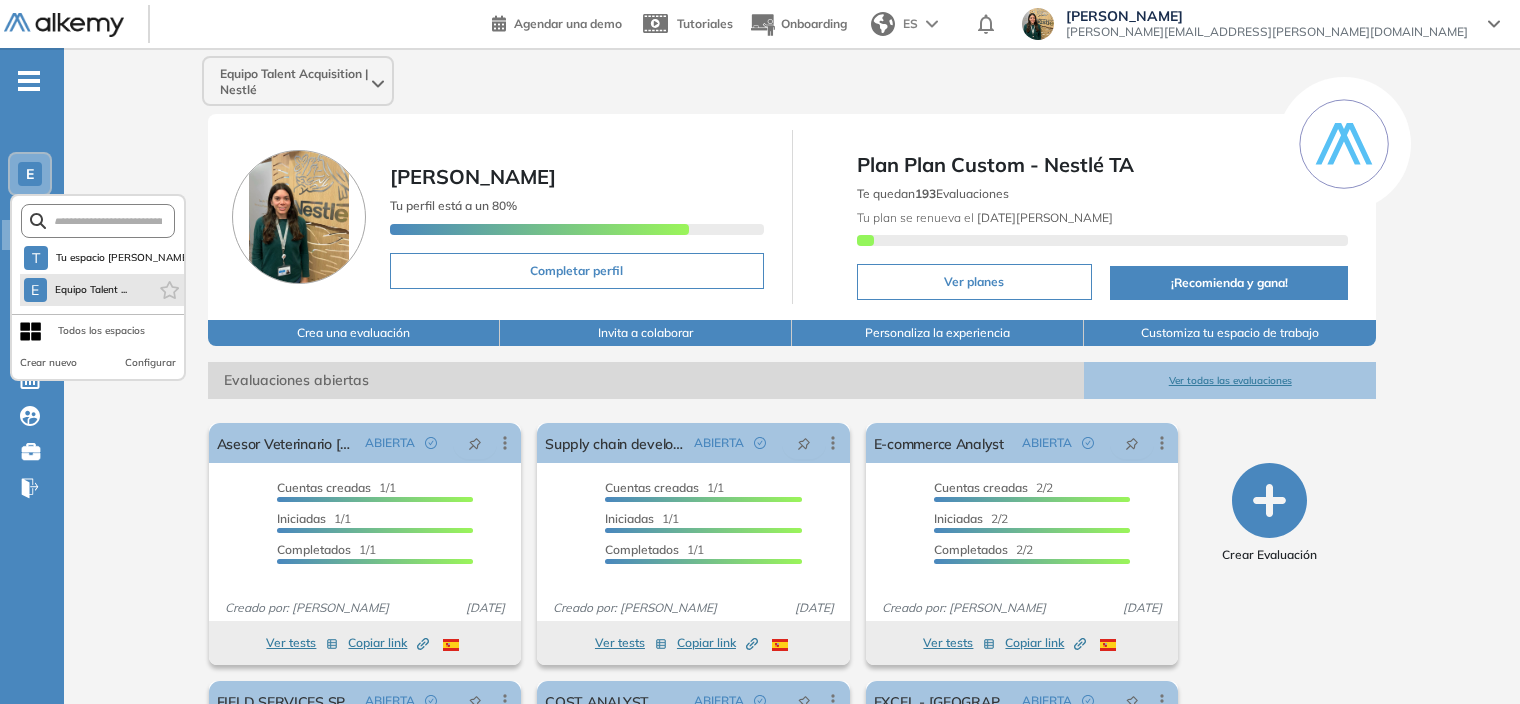 click on "E Equipo Talent ..." at bounding box center (102, 290) 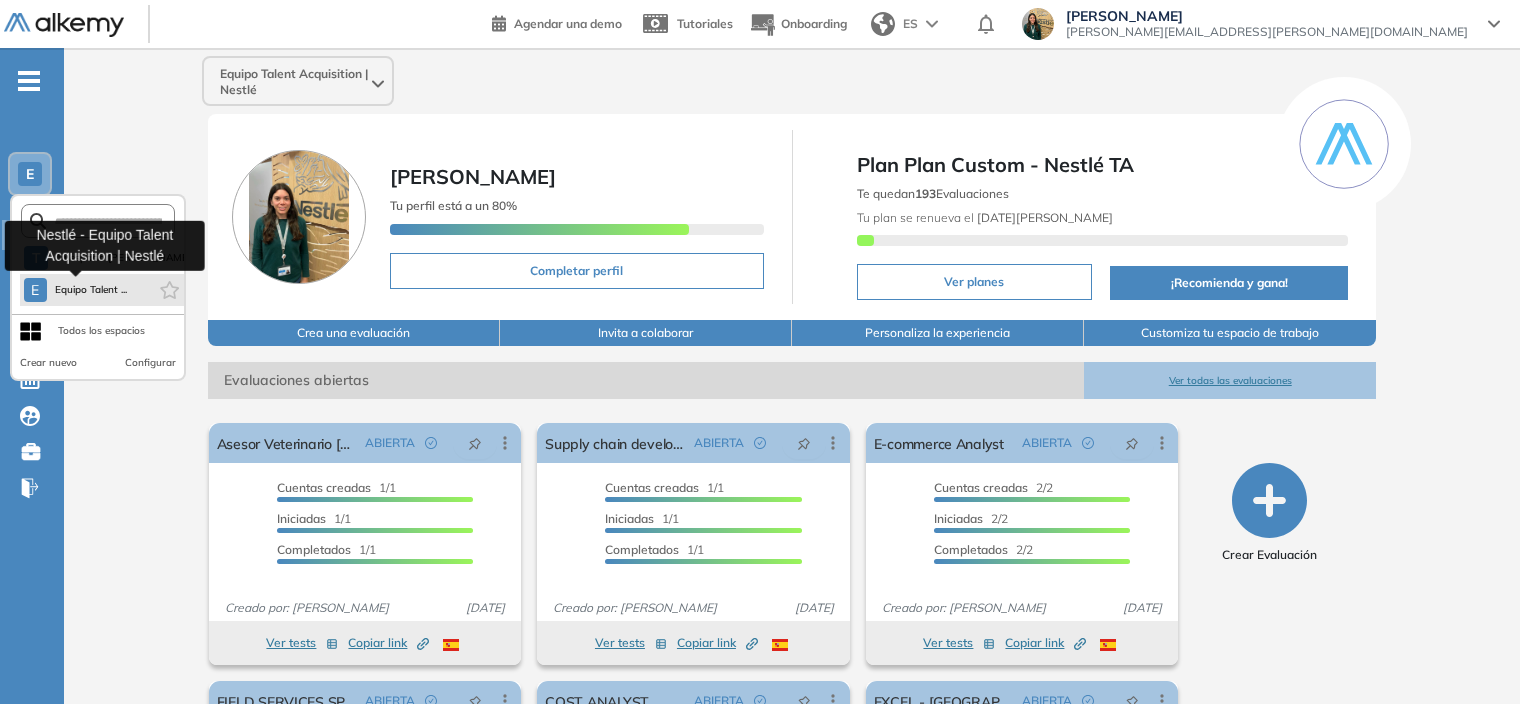 click on "E Equipo Talent ..." at bounding box center (76, 290) 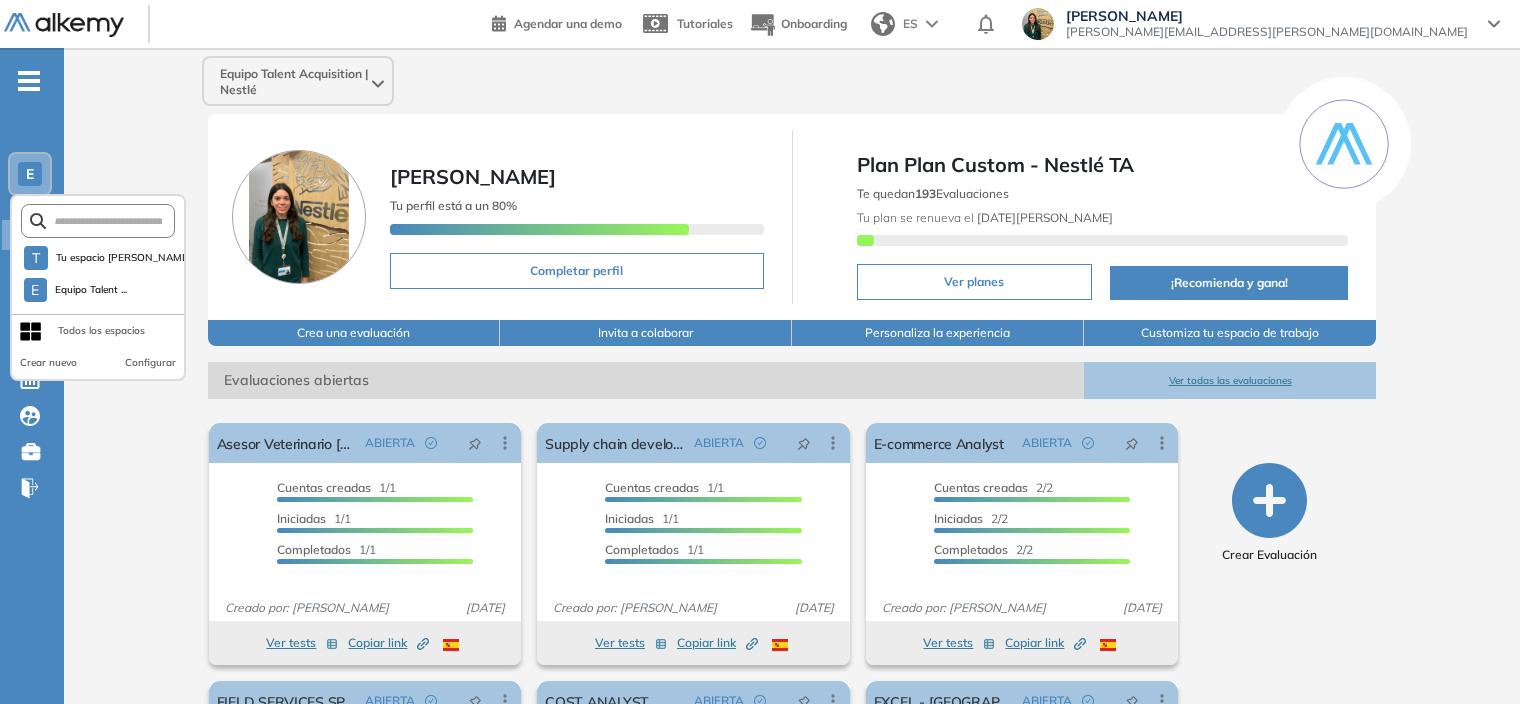 click on "Todos los espacios" at bounding box center (101, 331) 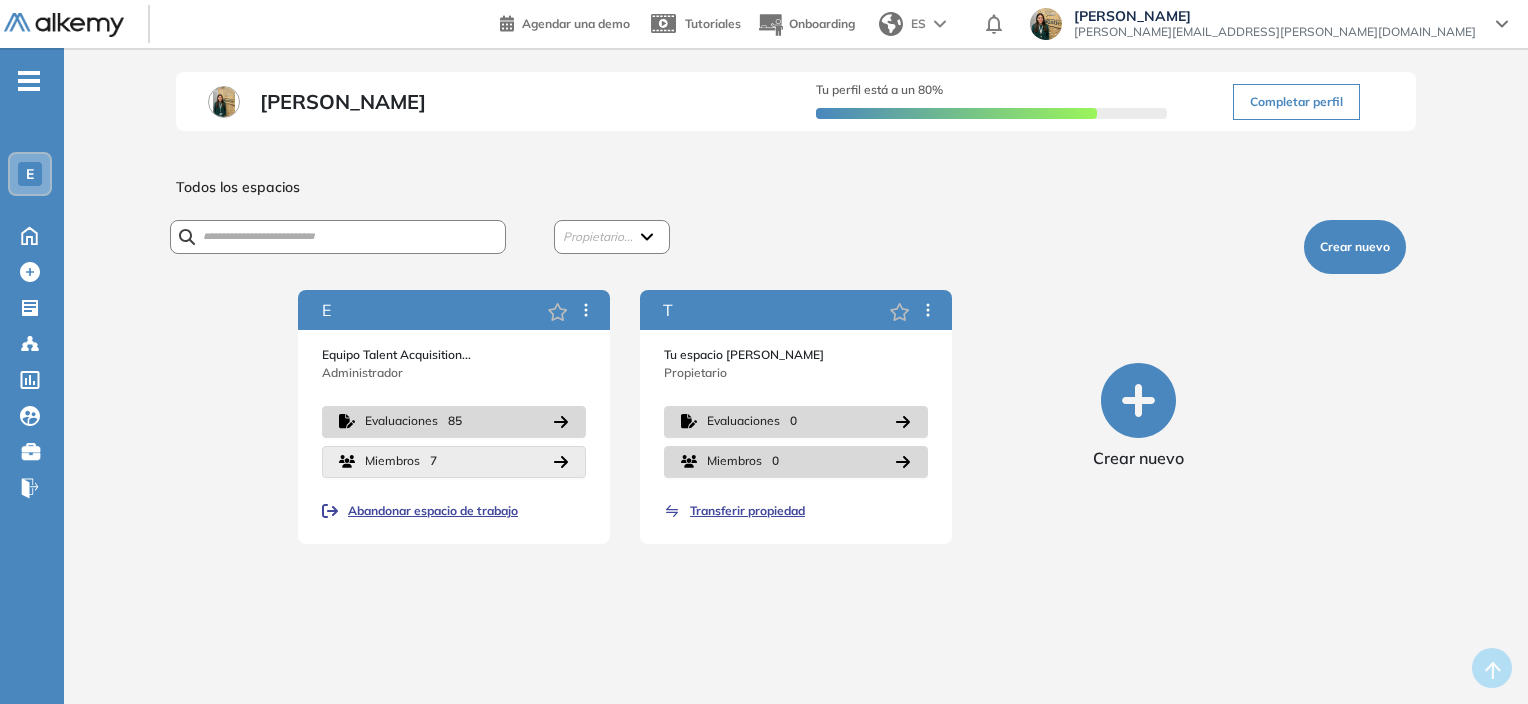 click on "Miembros 7" at bounding box center (401, 461) 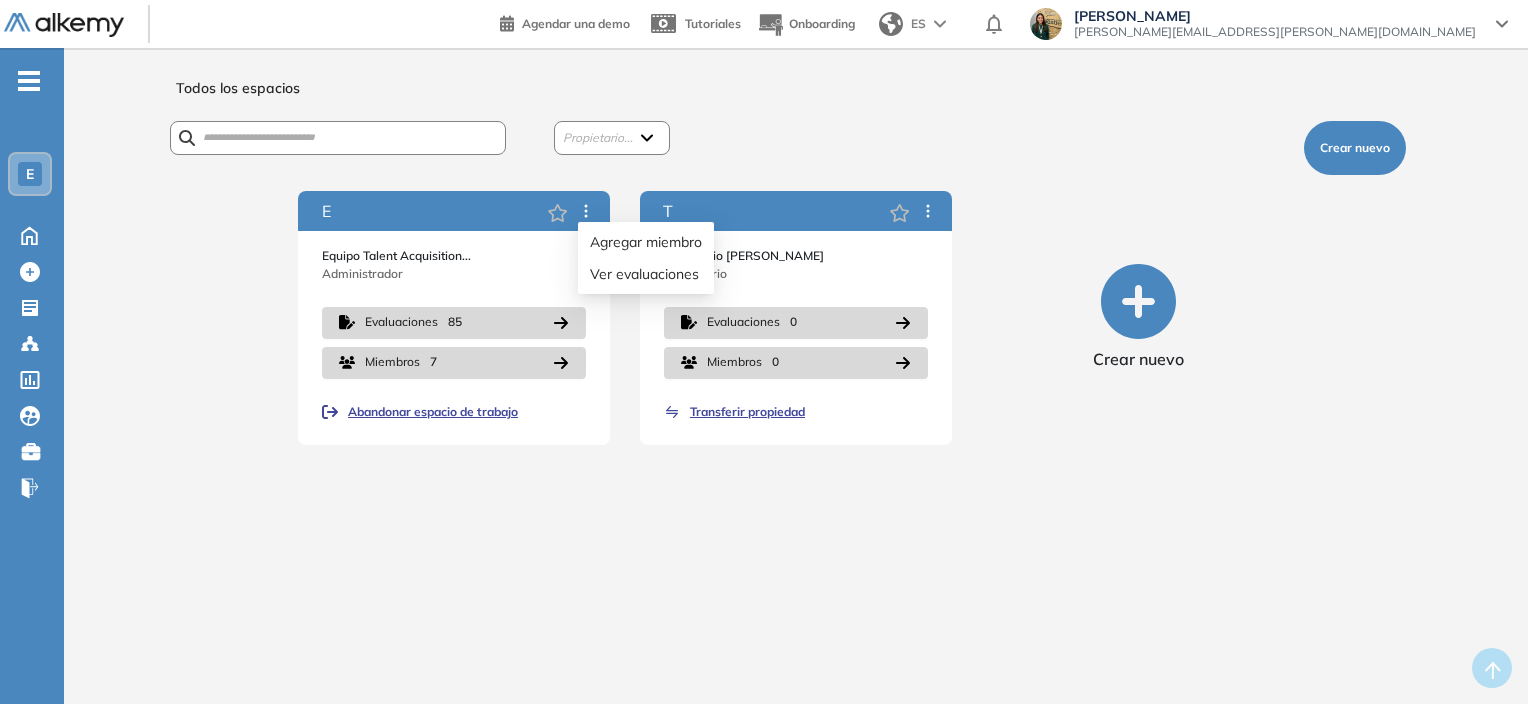 click 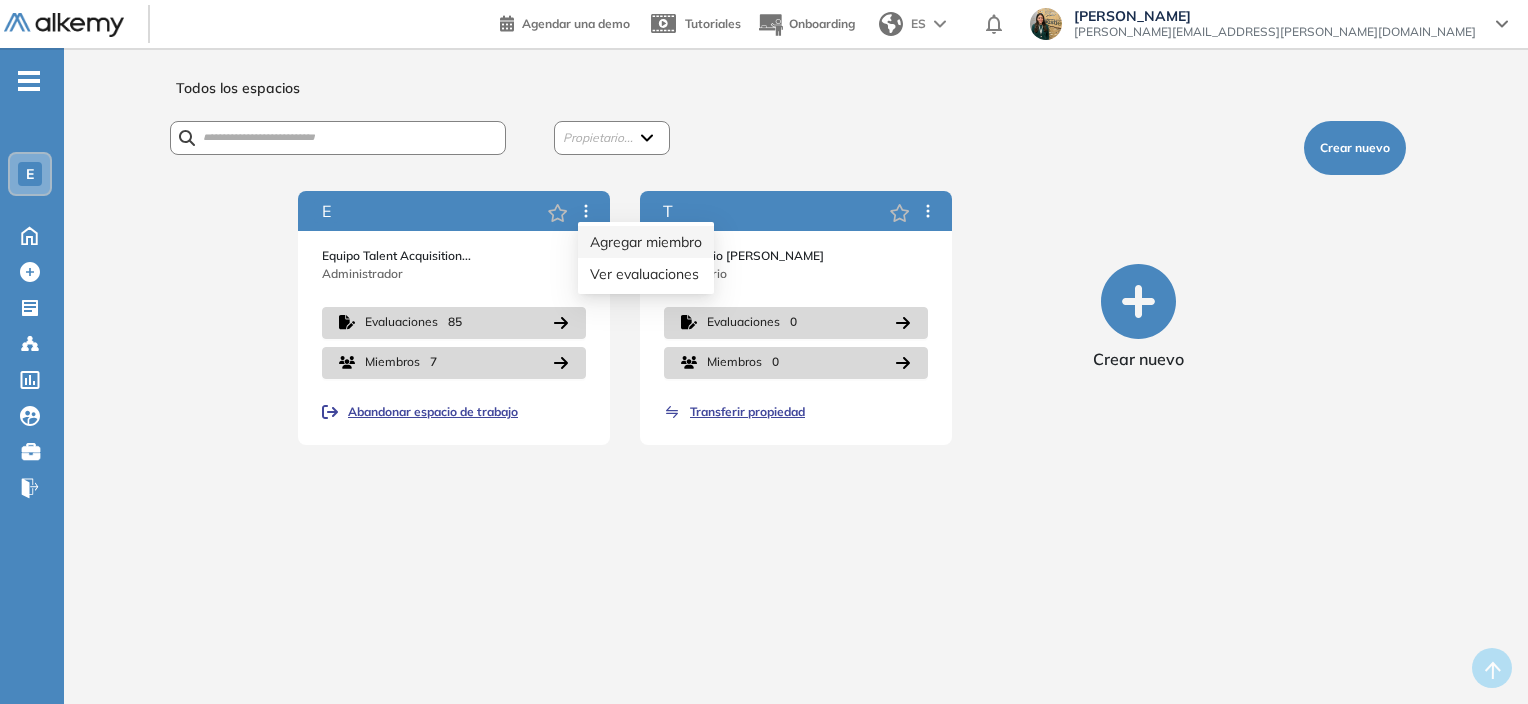 click on "Agregar miembro" at bounding box center [646, 242] 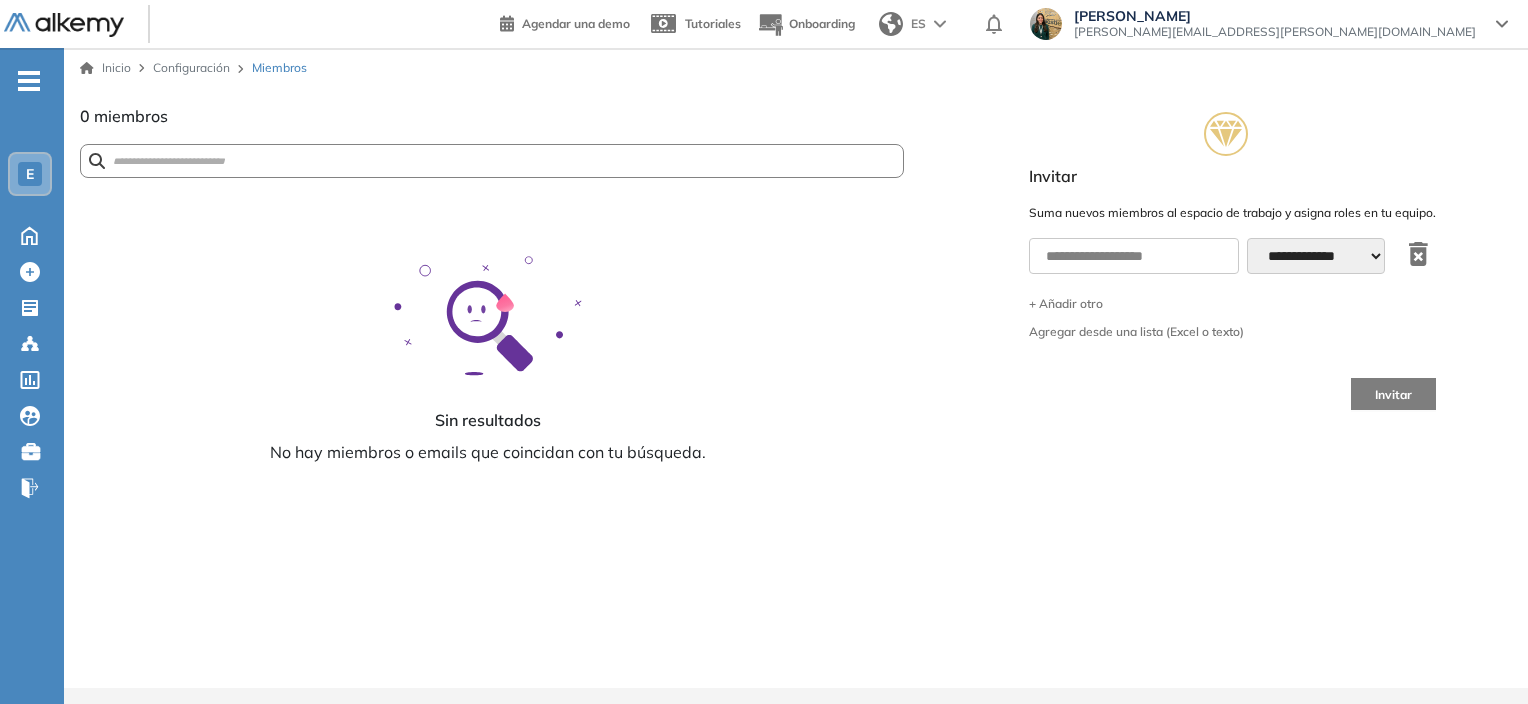 click on "E" at bounding box center [30, 174] 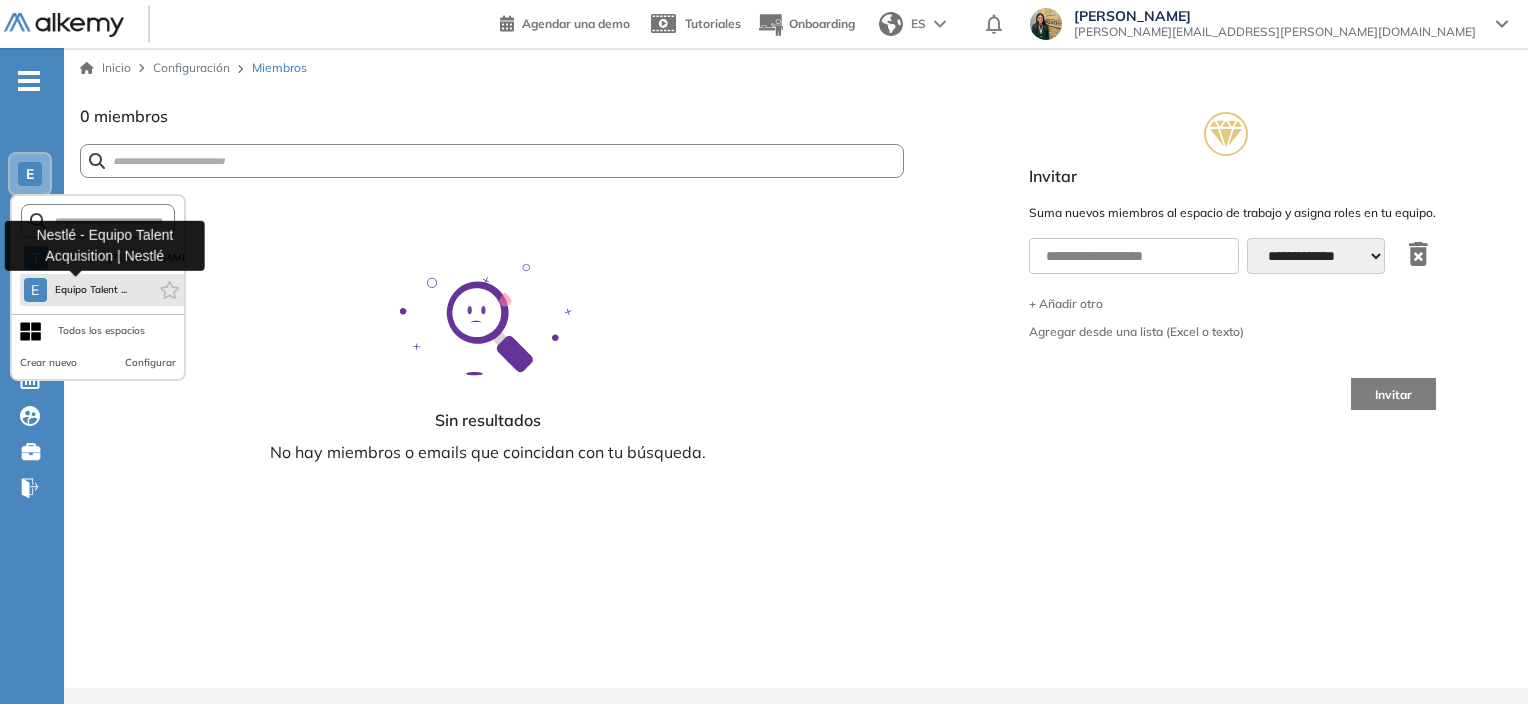 click on "Equipo Talent ..." at bounding box center (91, 290) 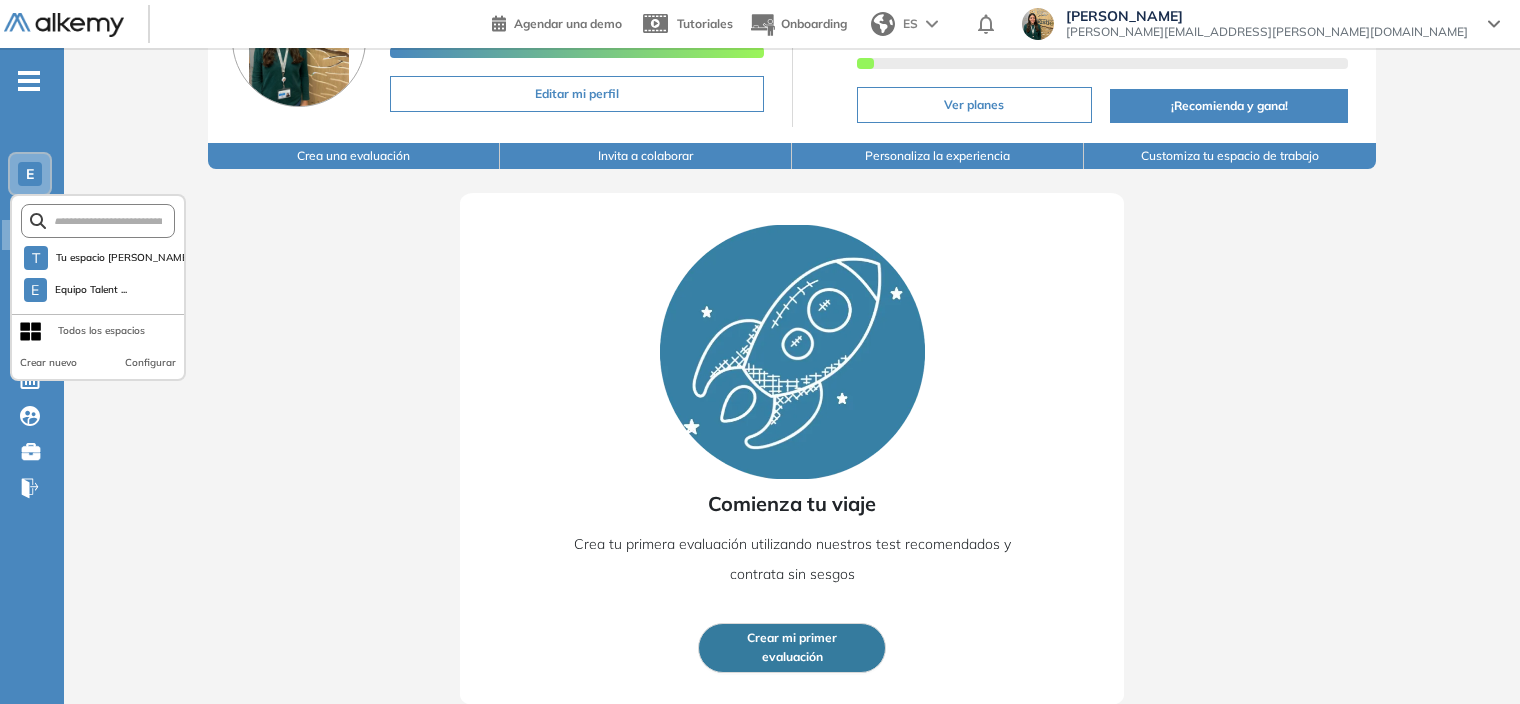 scroll, scrollTop: 0, scrollLeft: 0, axis: both 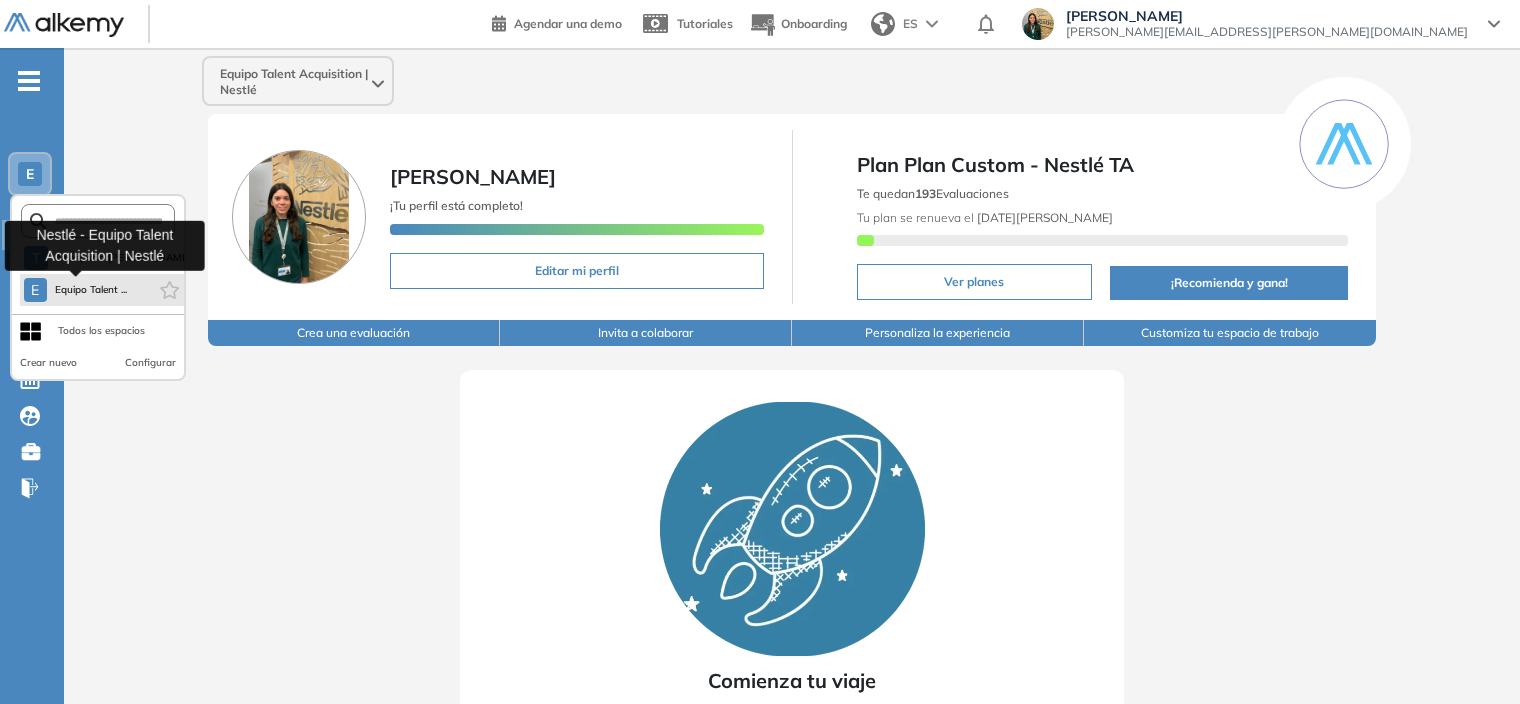 click on "Equipo Talent ..." at bounding box center [91, 290] 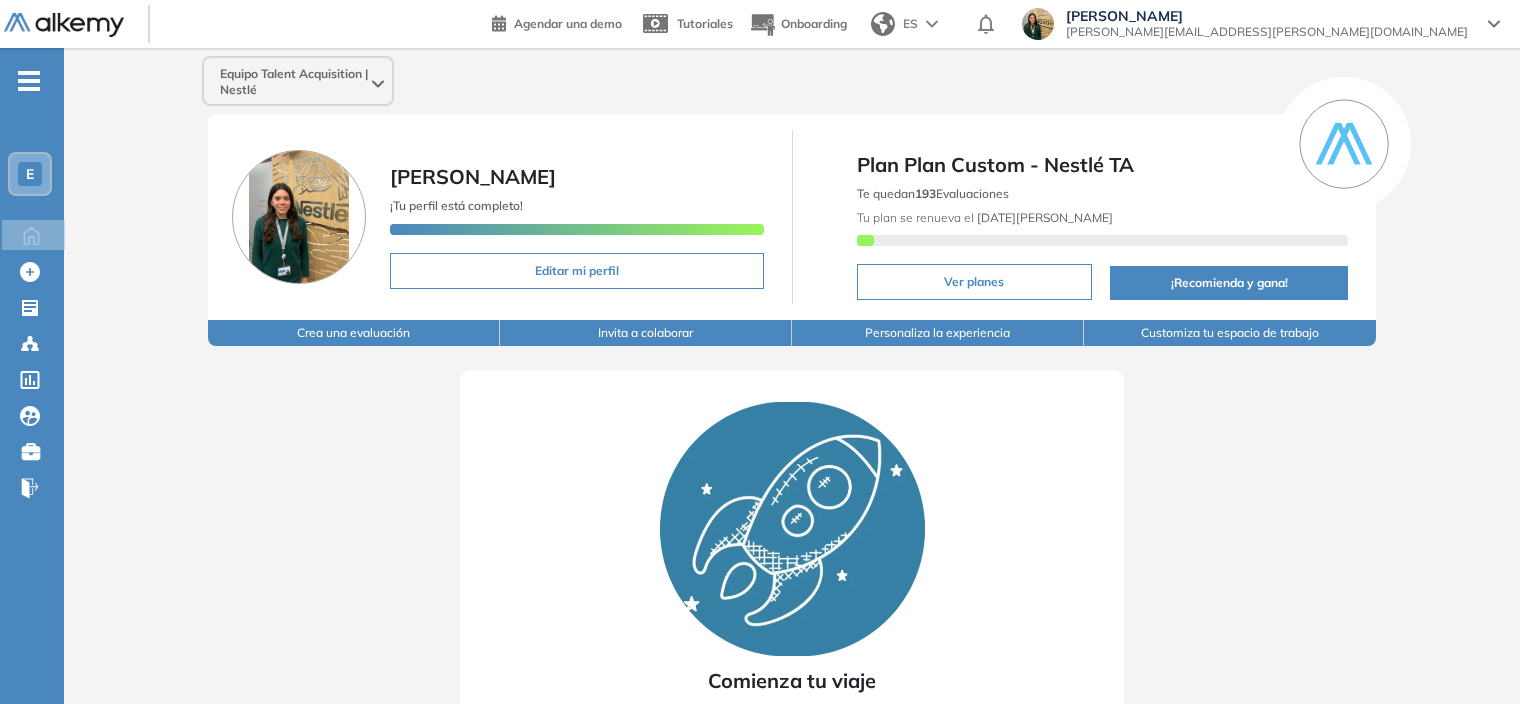 click on "Comienza tu viaje Crea tu primera evaluación utilizando nuestros test recomendados y contrata sin sesgos Crear mi primer evaluación" at bounding box center [792, 614] 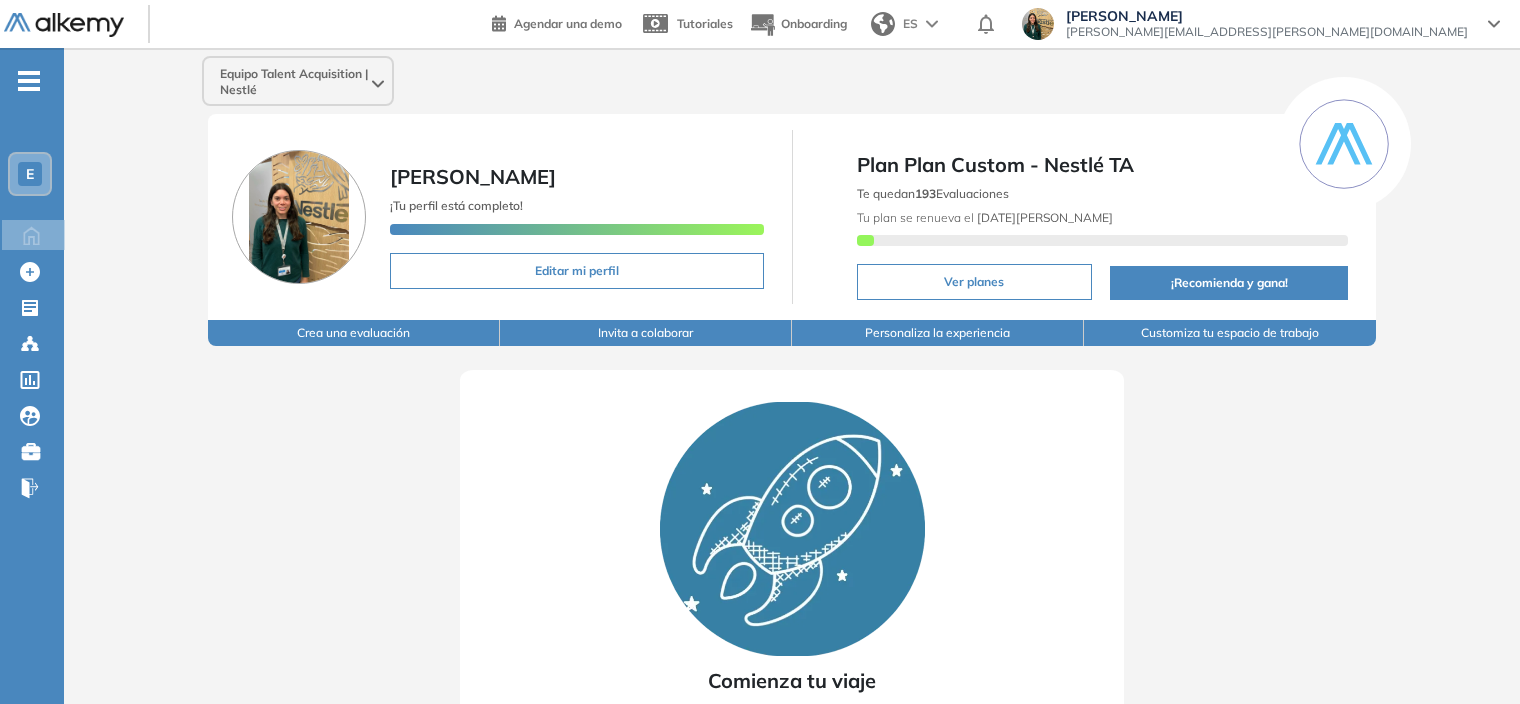 click on "E" at bounding box center [30, 174] 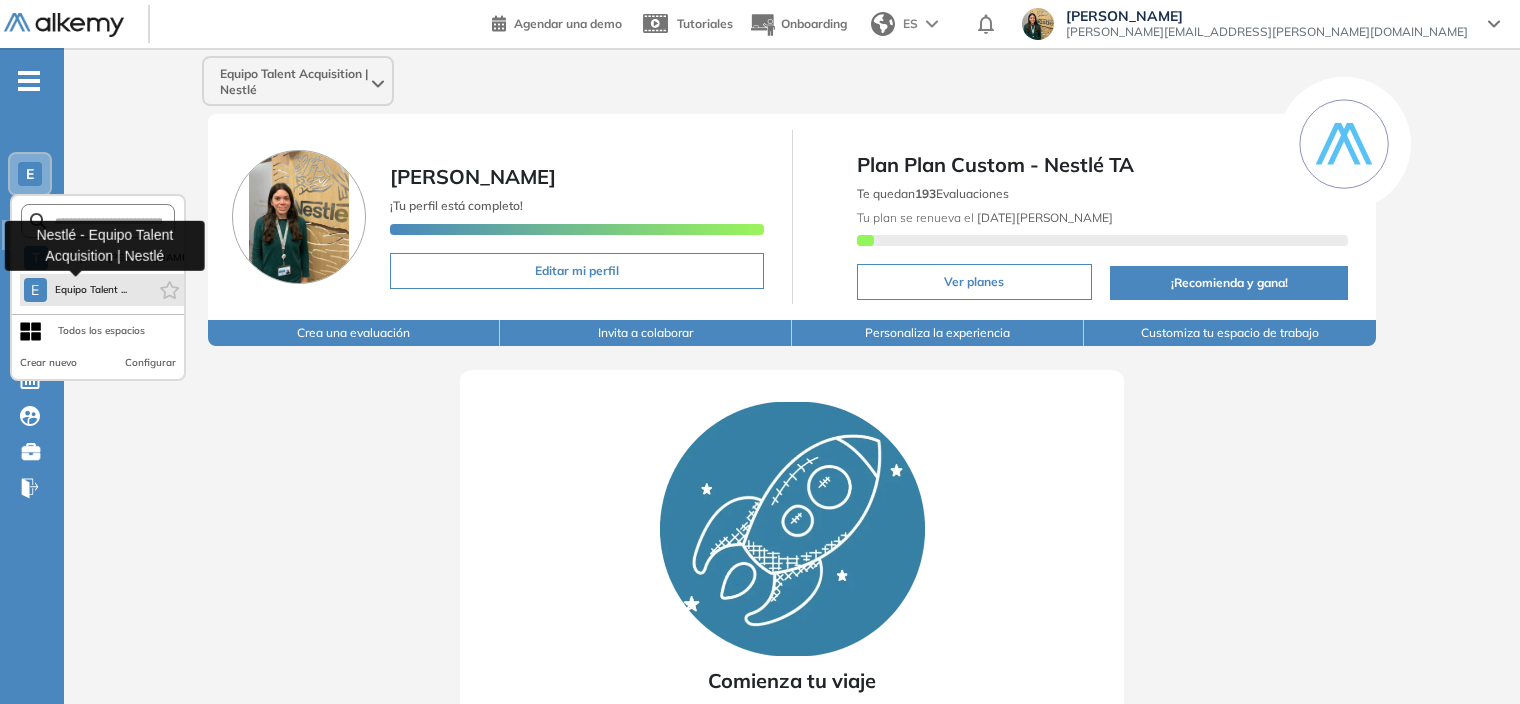 click on "E Equipo Talent ..." at bounding box center (76, 290) 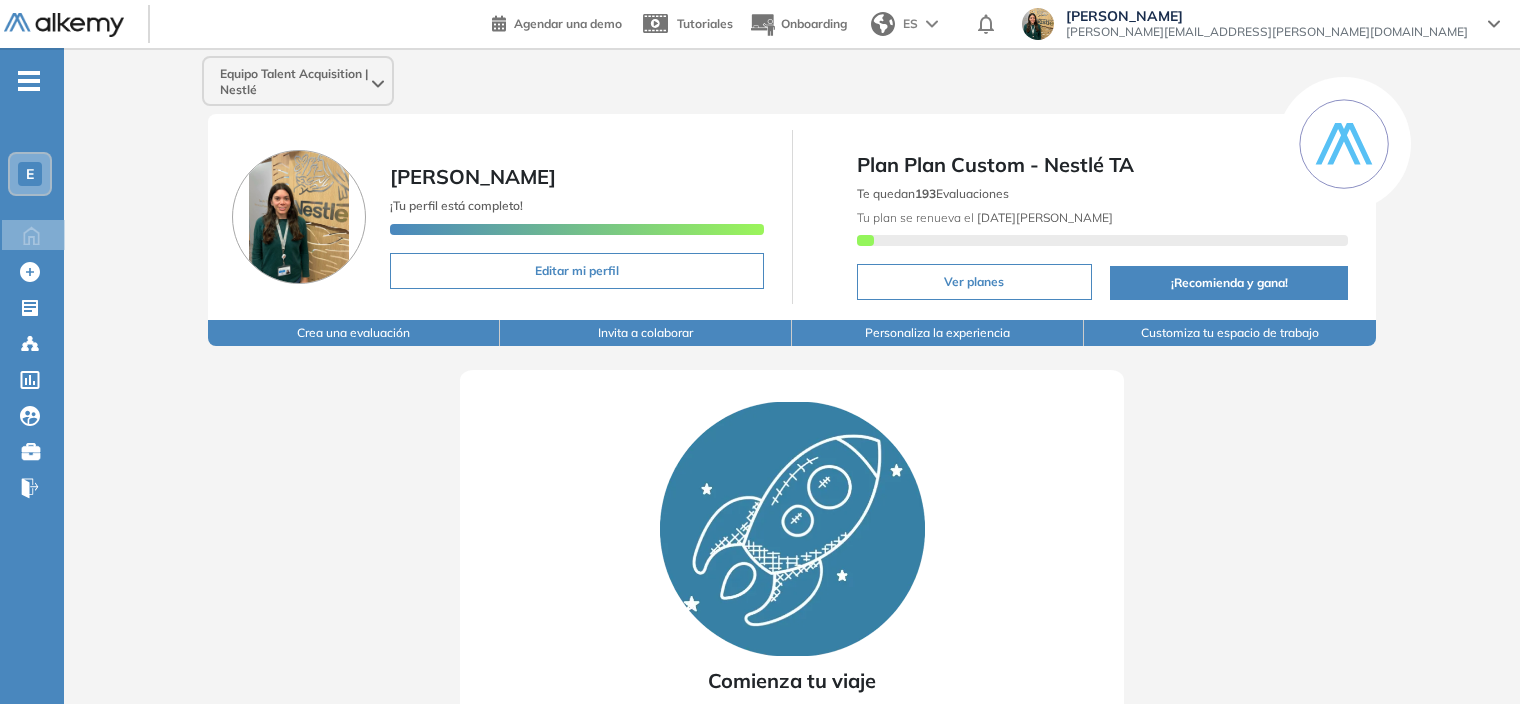 click on "[PERSON_NAME]" at bounding box center (577, 177) 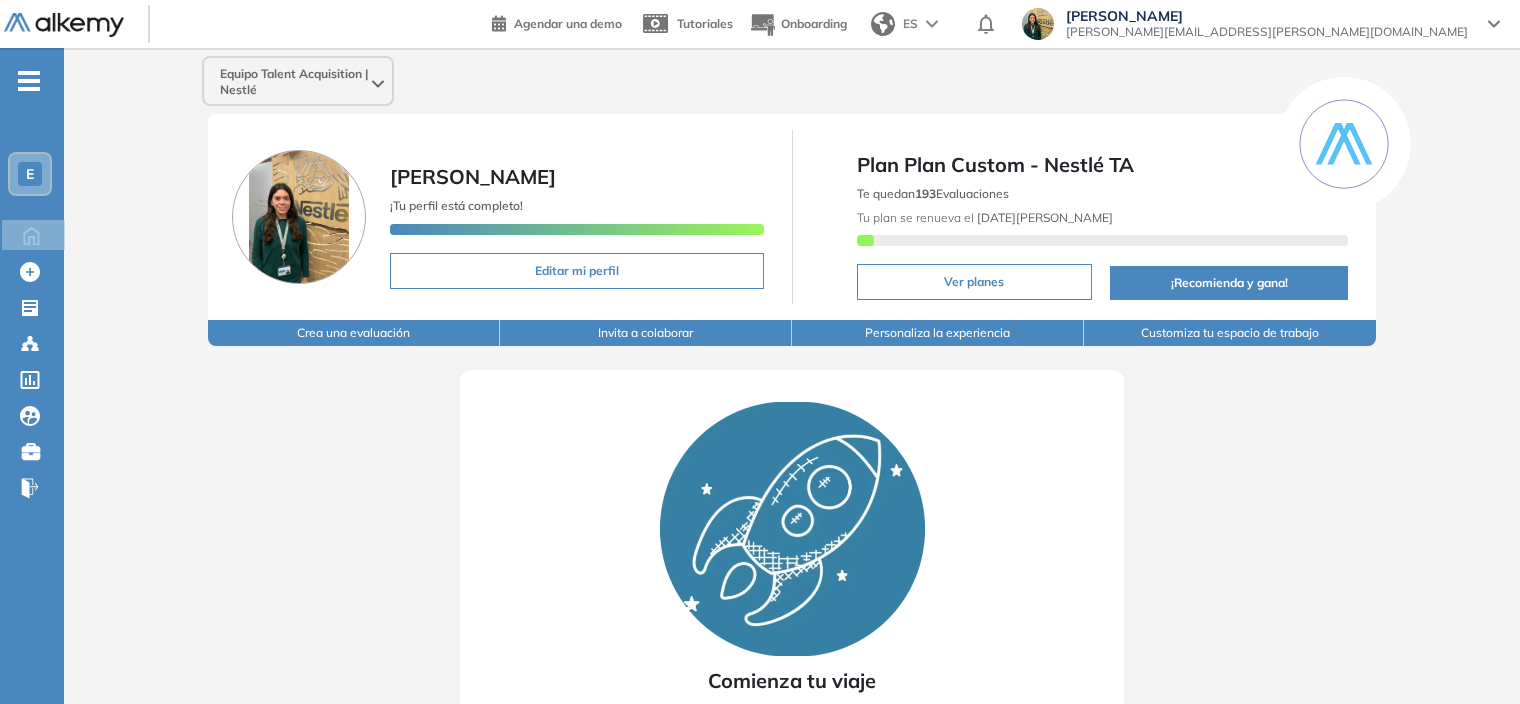 click on "[PERSON_NAME][EMAIL_ADDRESS][PERSON_NAME][DOMAIN_NAME]" at bounding box center (1267, 32) 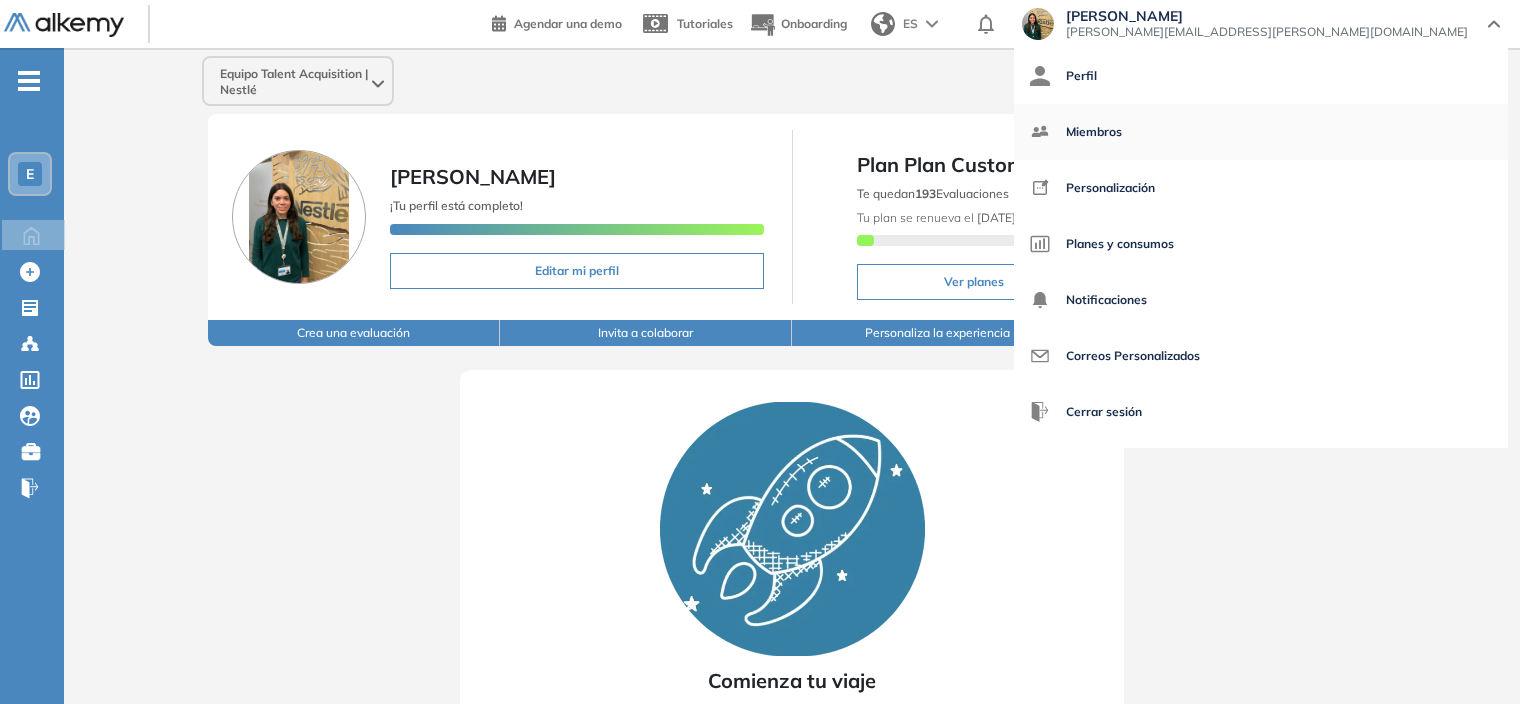 click on "Miembros" at bounding box center (1094, 132) 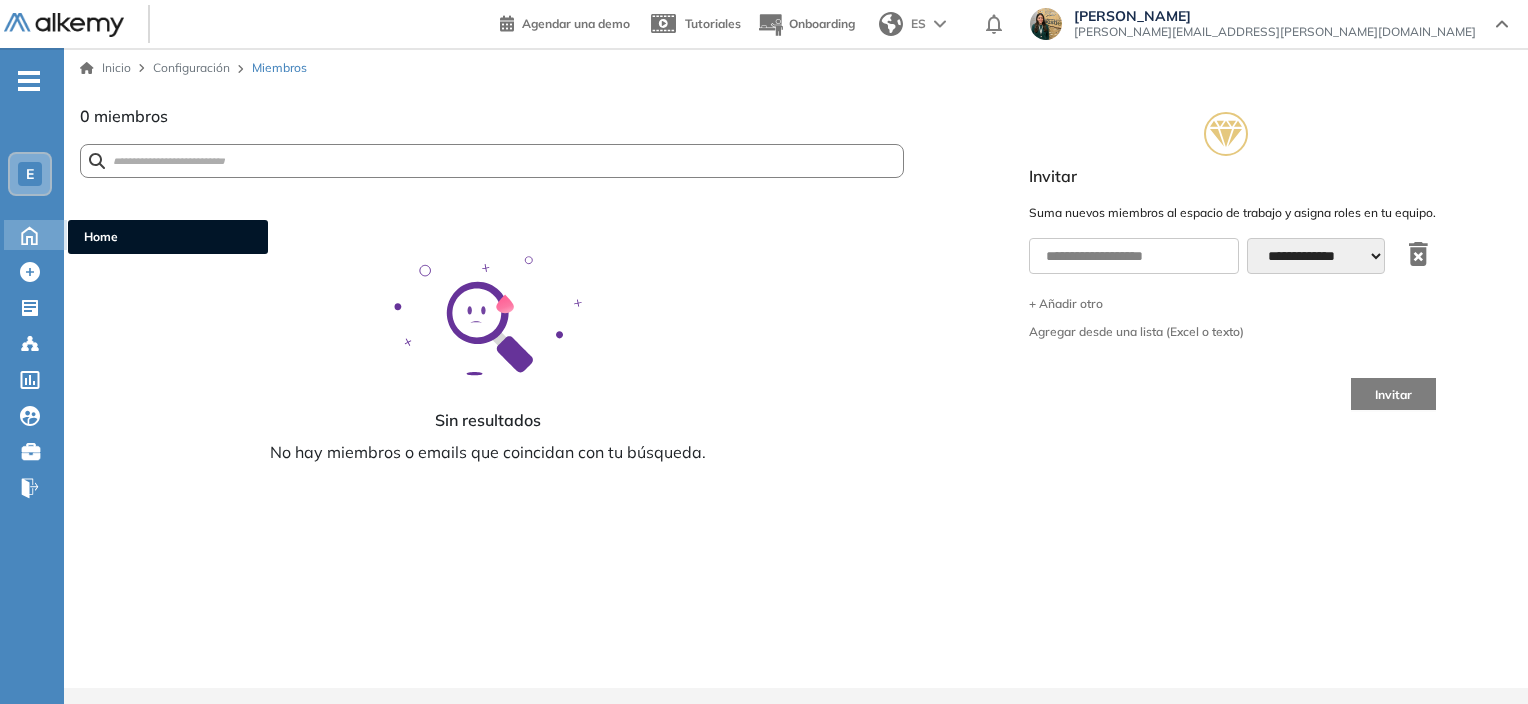 click 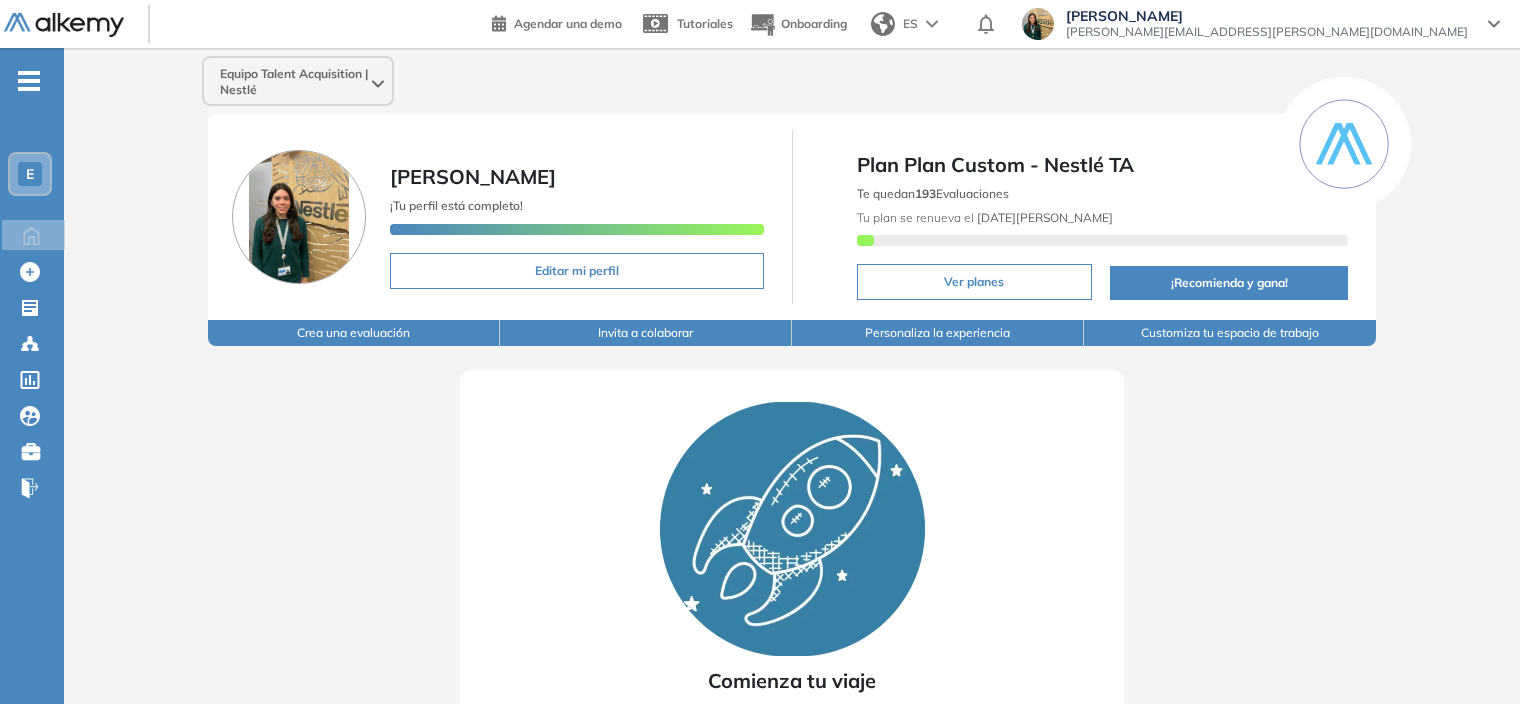 click on "Ver planes" at bounding box center [974, 282] 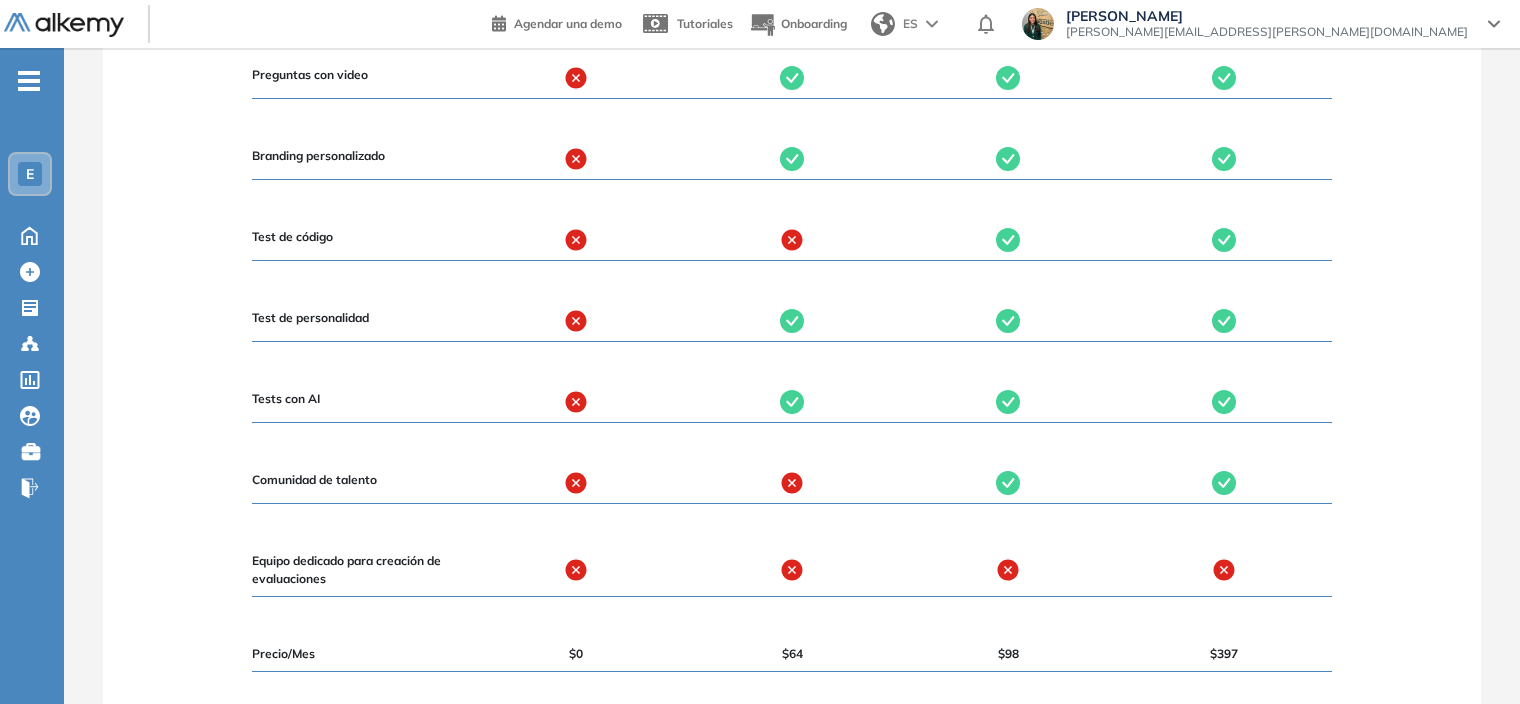 scroll, scrollTop: 2194, scrollLeft: 0, axis: vertical 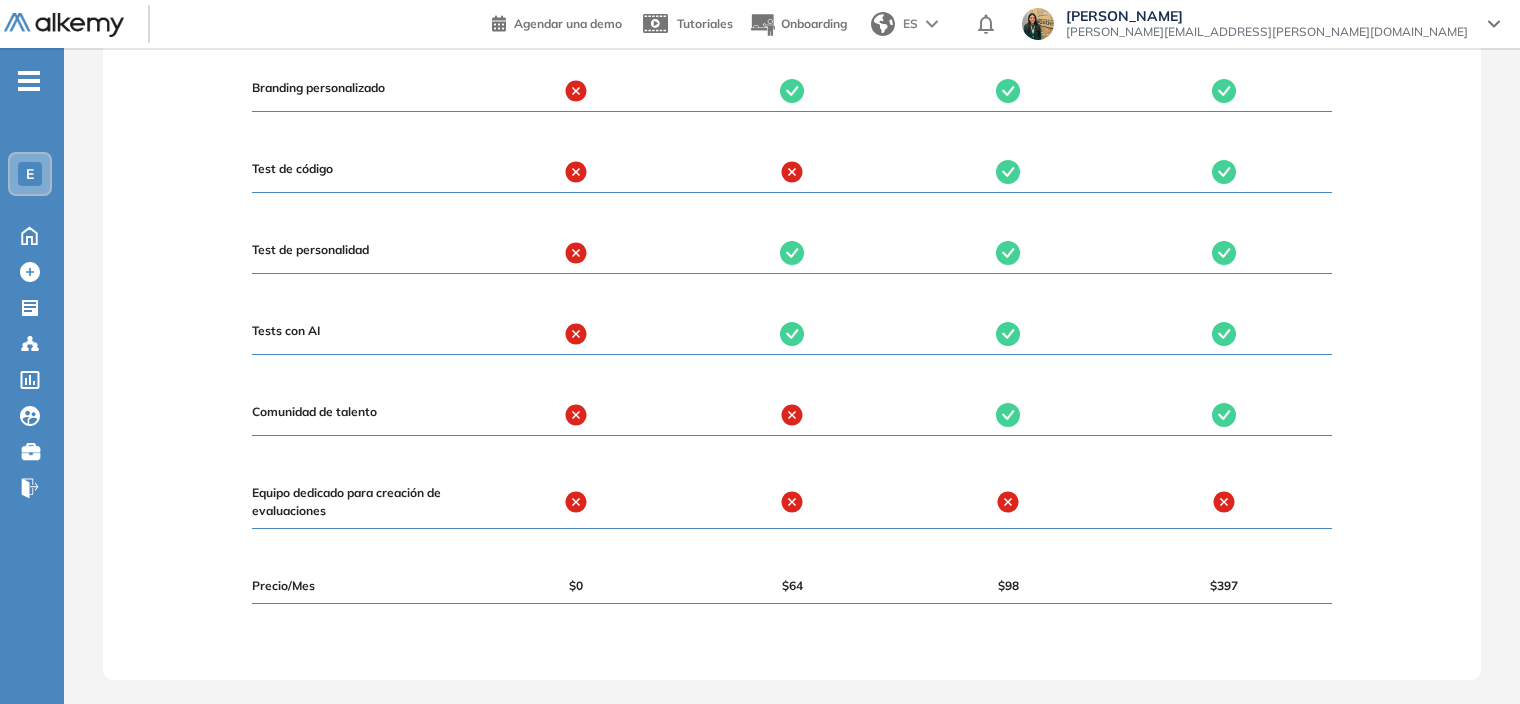 click on "-" at bounding box center [29, 81] 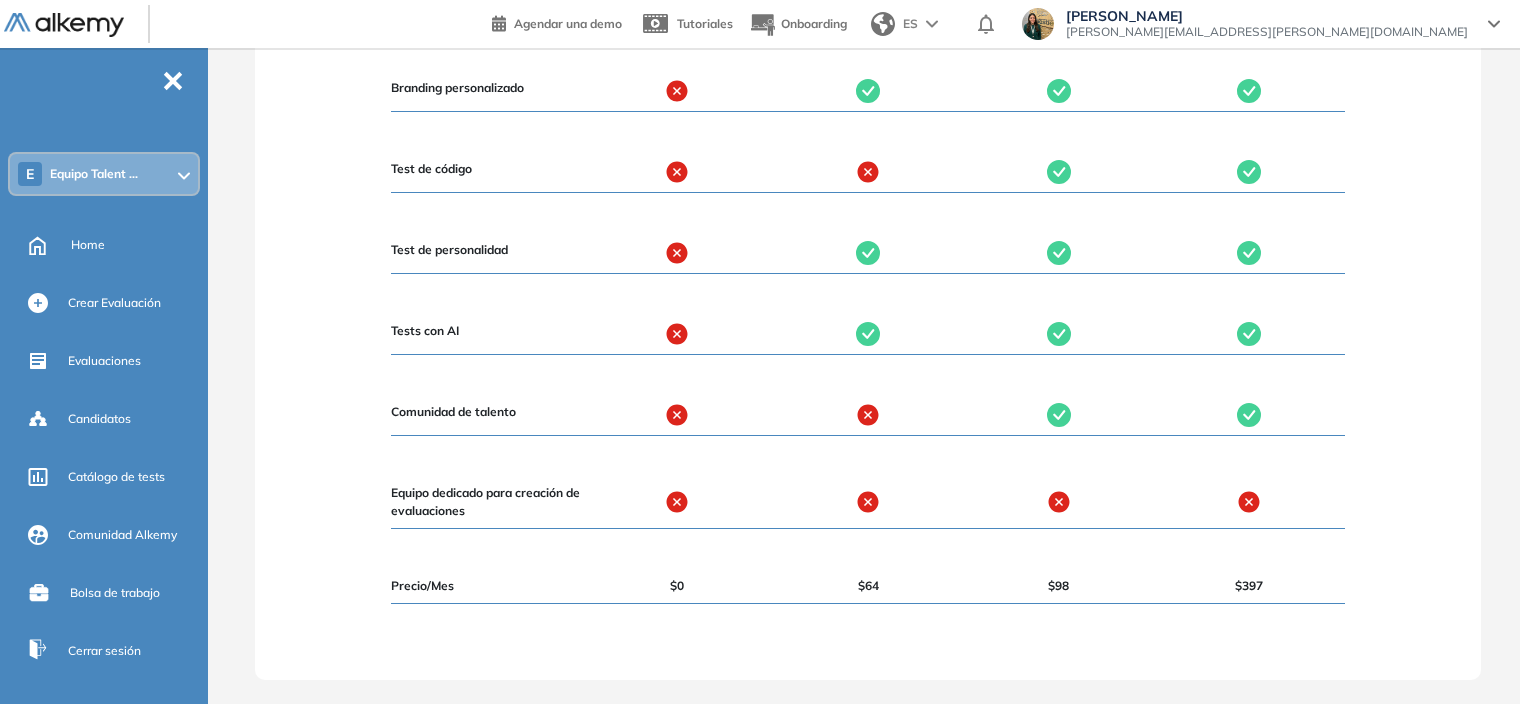 click on "E Equipo Talent ..." at bounding box center [104, 174] 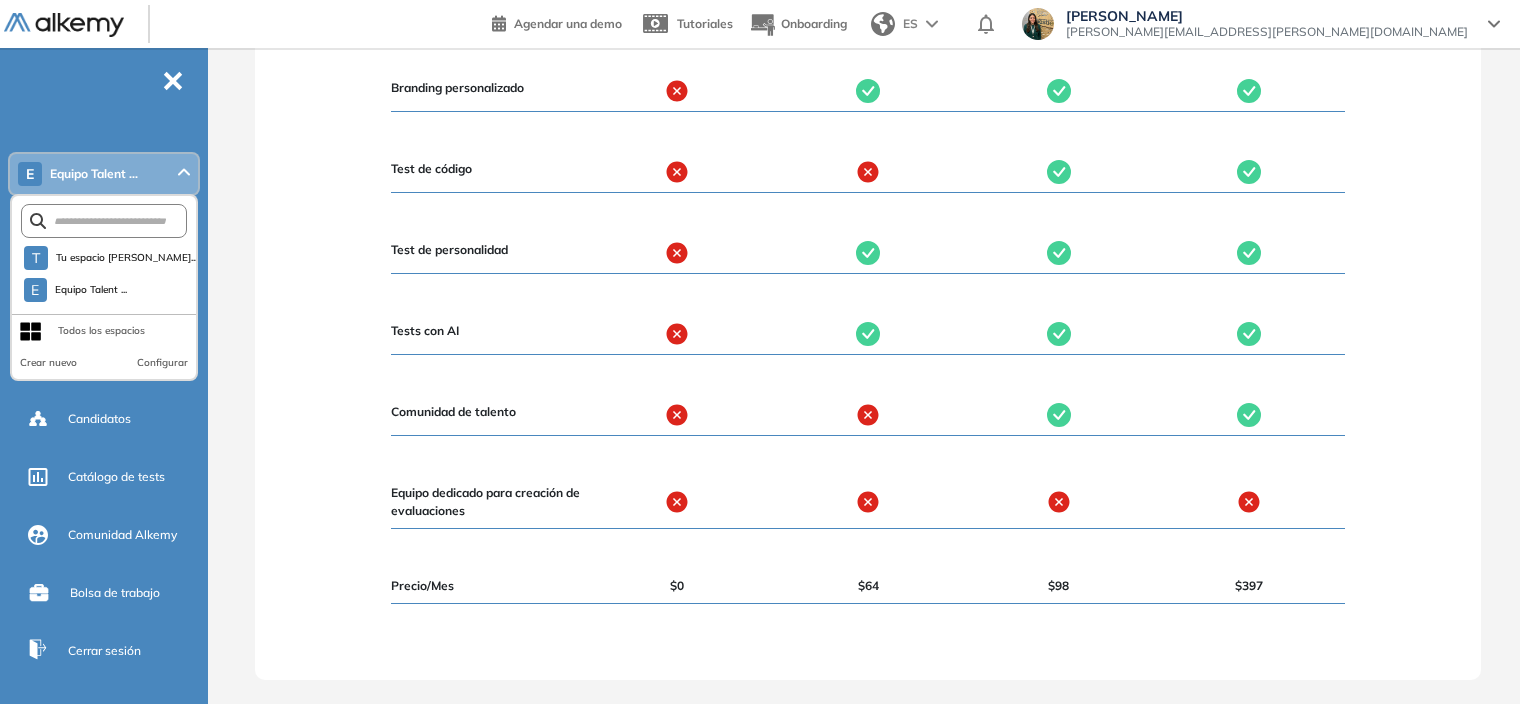 click on "Configurar" at bounding box center (162, 363) 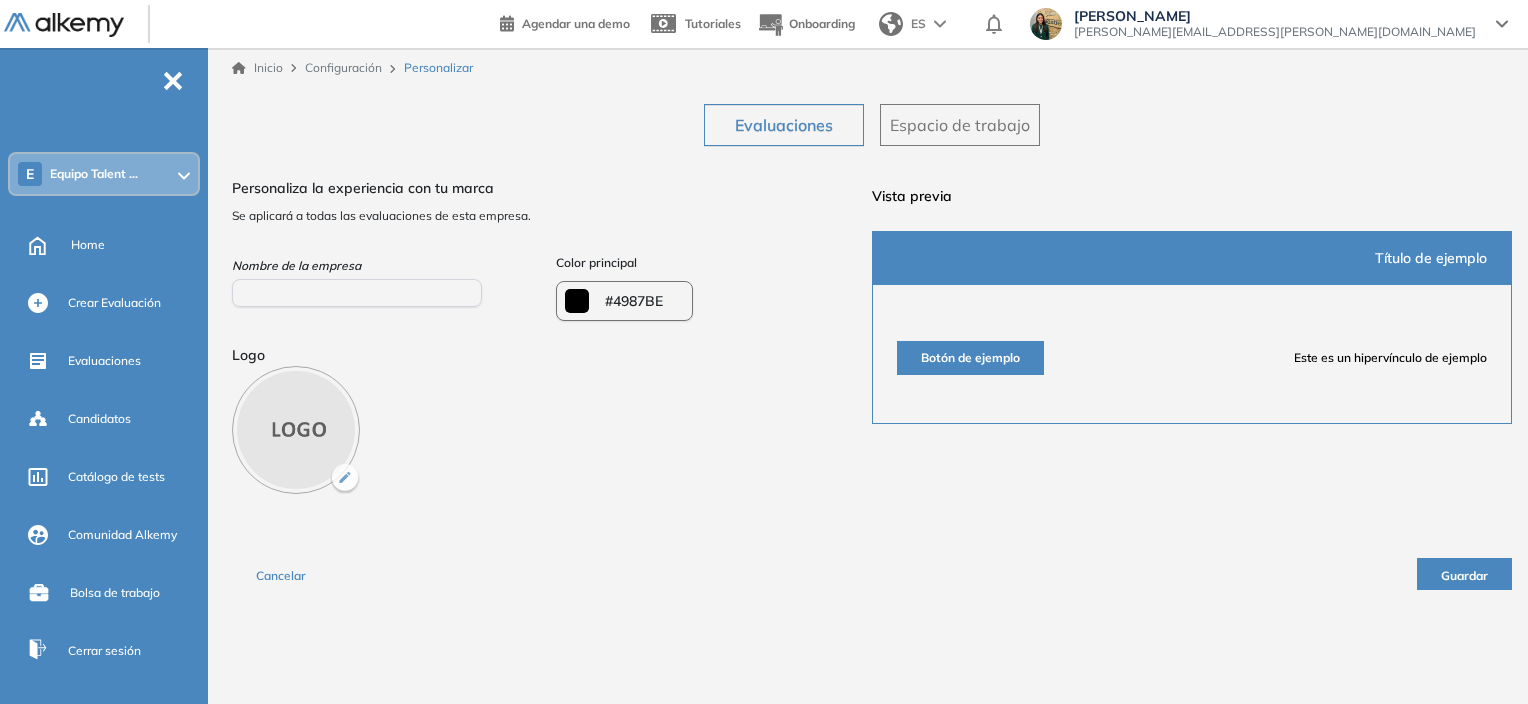 click on "Personaliza la experiencia con tu marca Se aplicará a todas las evaluaciones de esta empresa. Nombre de la empresa Color principal ¿Quieres modificar el color de la empresa? Al modificar el color se verá afectada la experiencia de los participantes por el nuevo color Cancelar Entendido ******* #4987BE Logo" at bounding box center (552, 332) 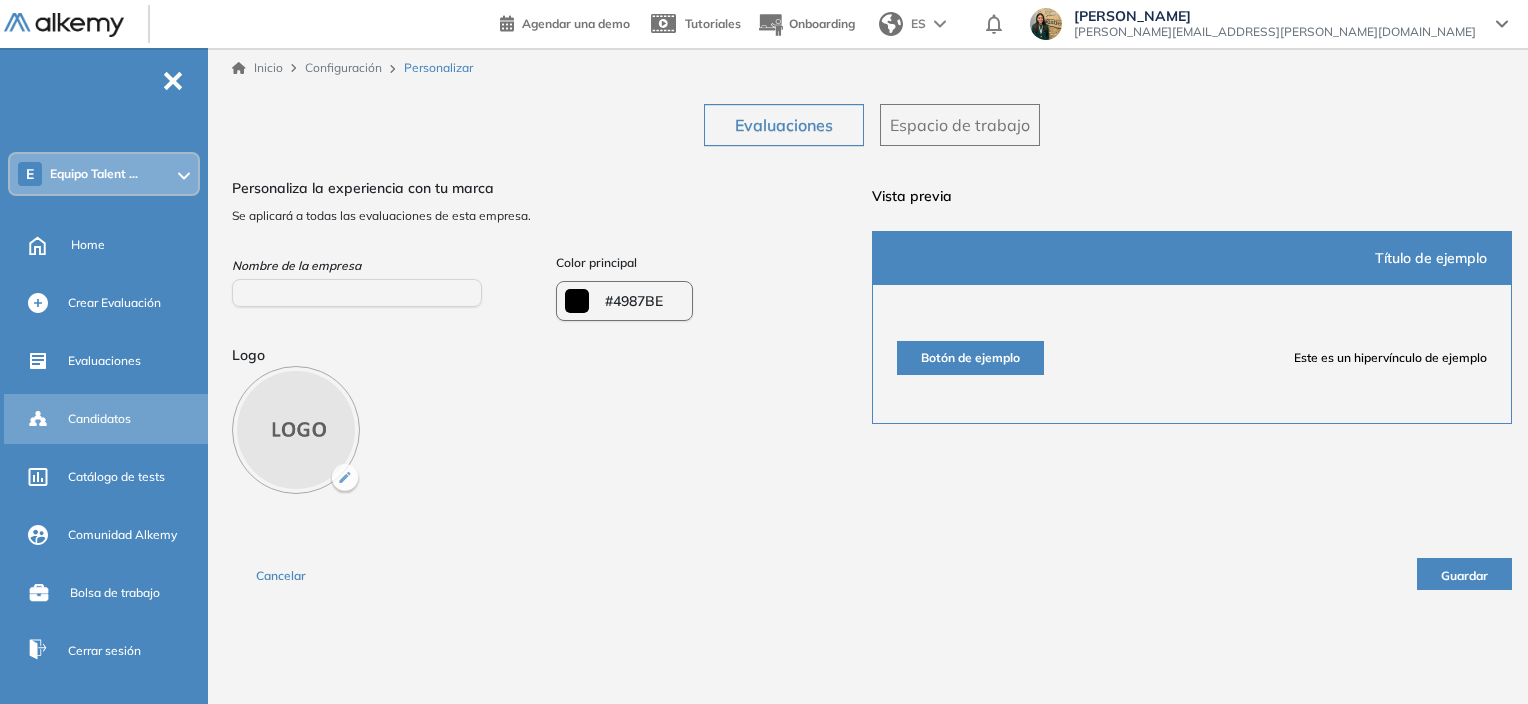 click on "Candidatos" at bounding box center [99, 419] 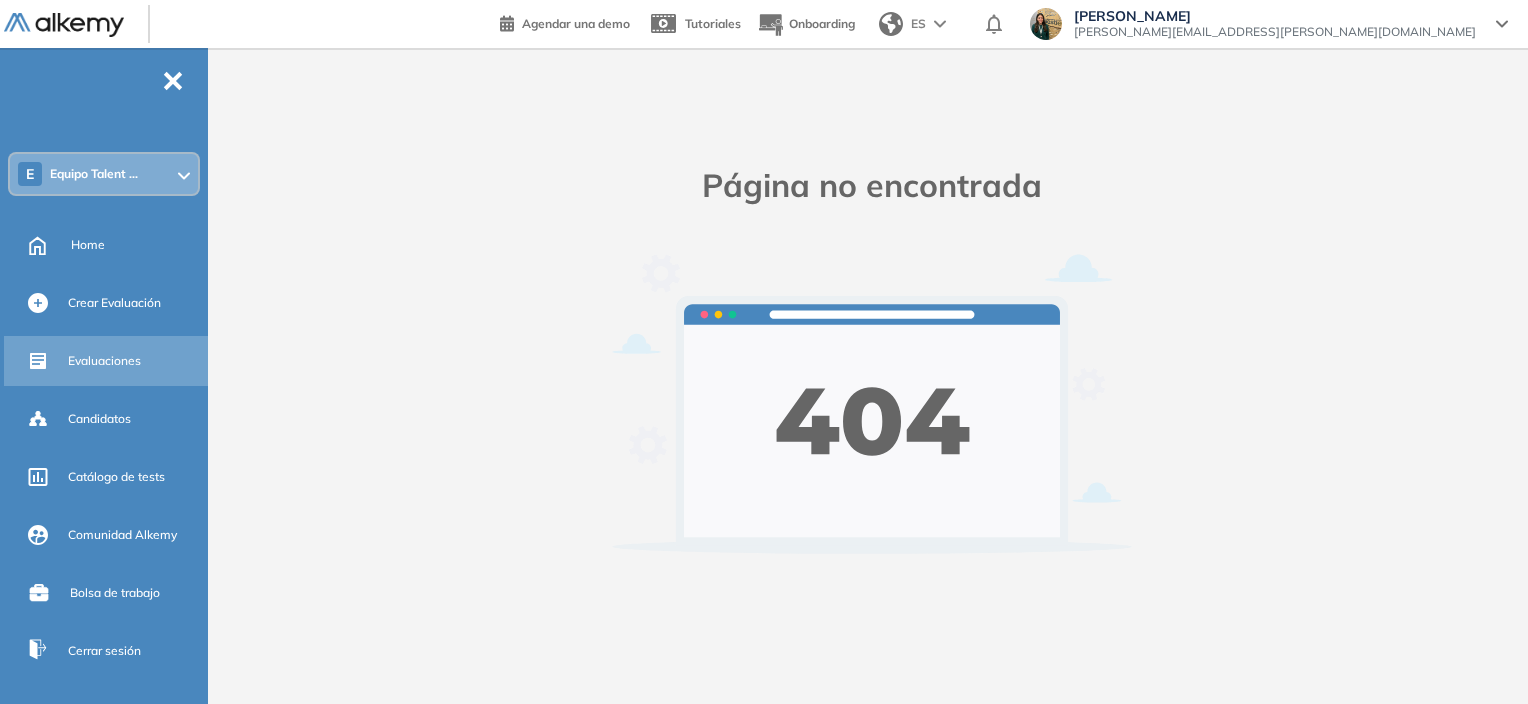 click on "Evaluaciones" at bounding box center [104, 361] 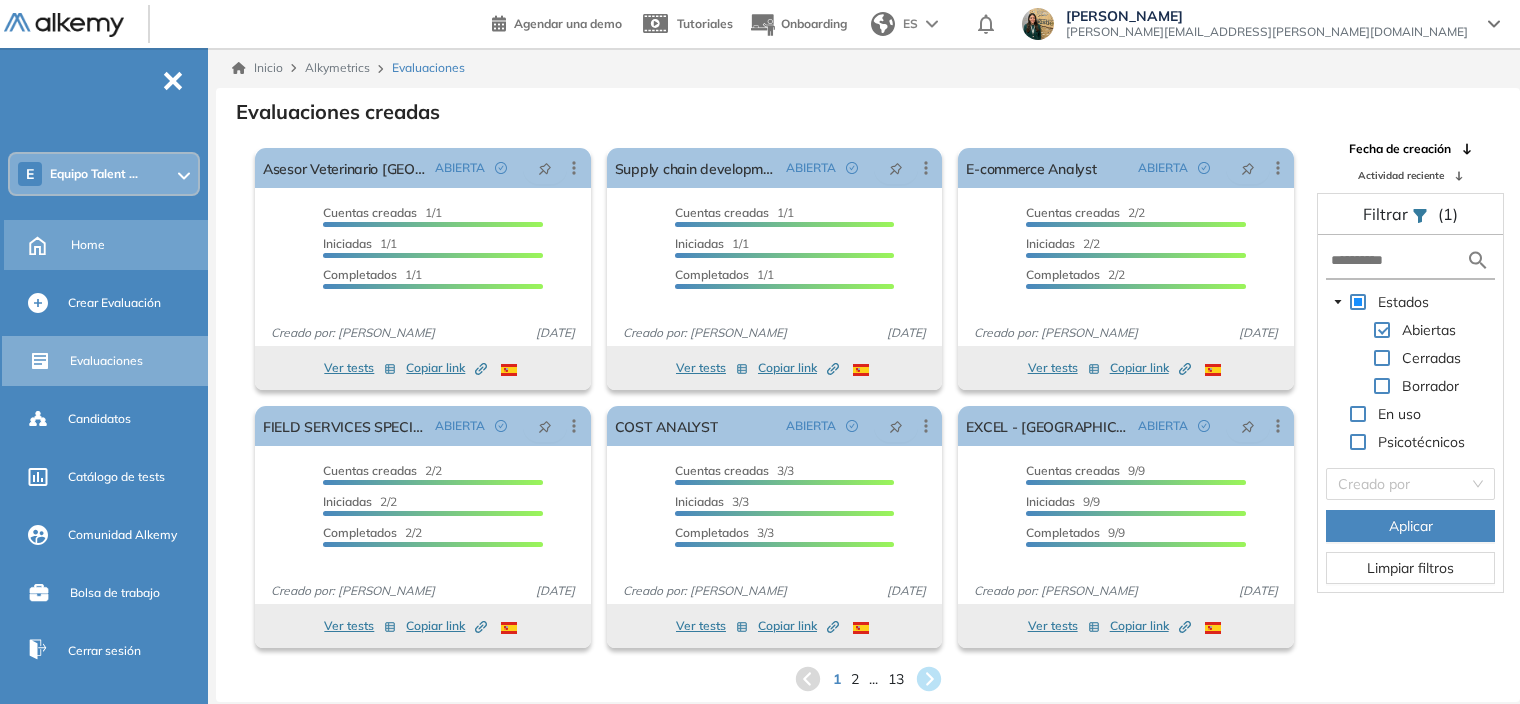 click on "Home" at bounding box center (88, 245) 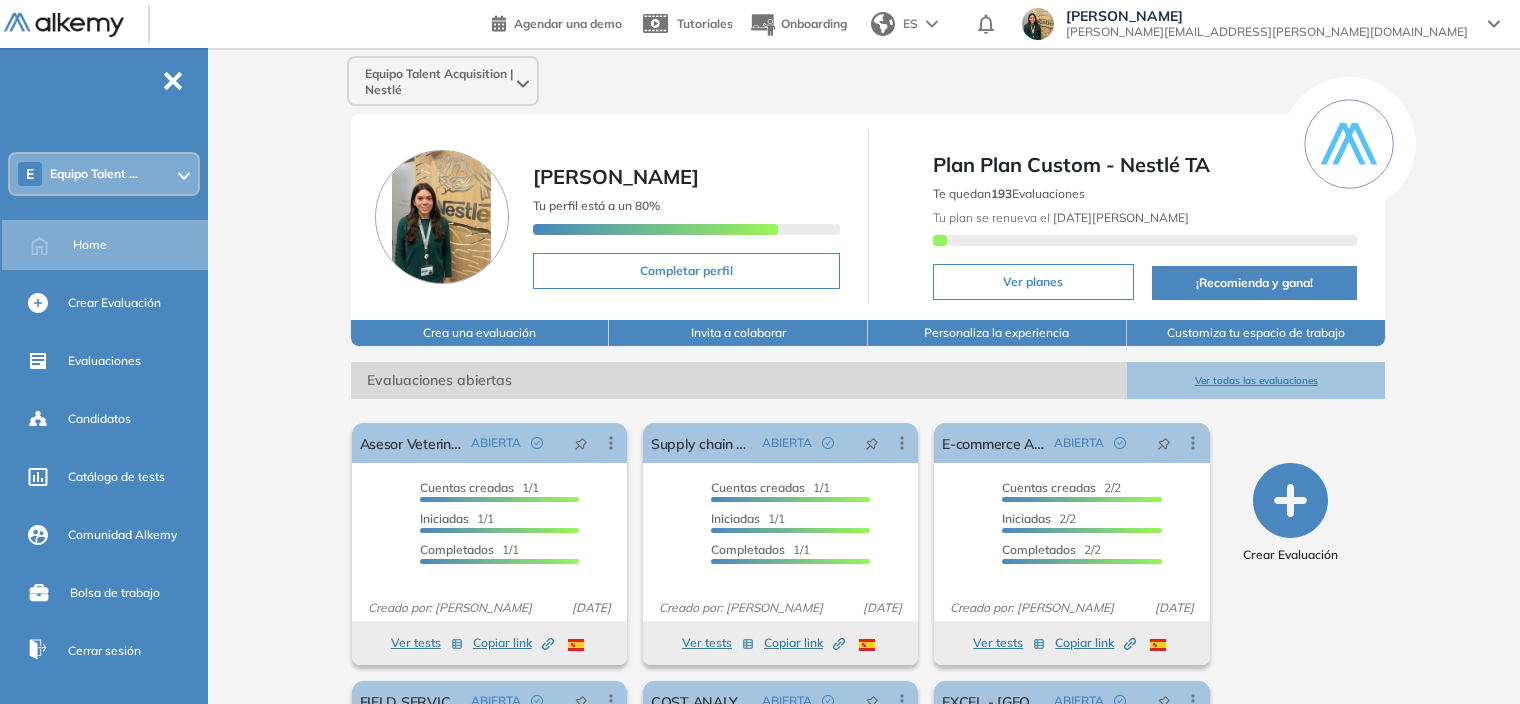 click on "Equipo Talent Acquisition | Nestlé" at bounding box center (443, 82) 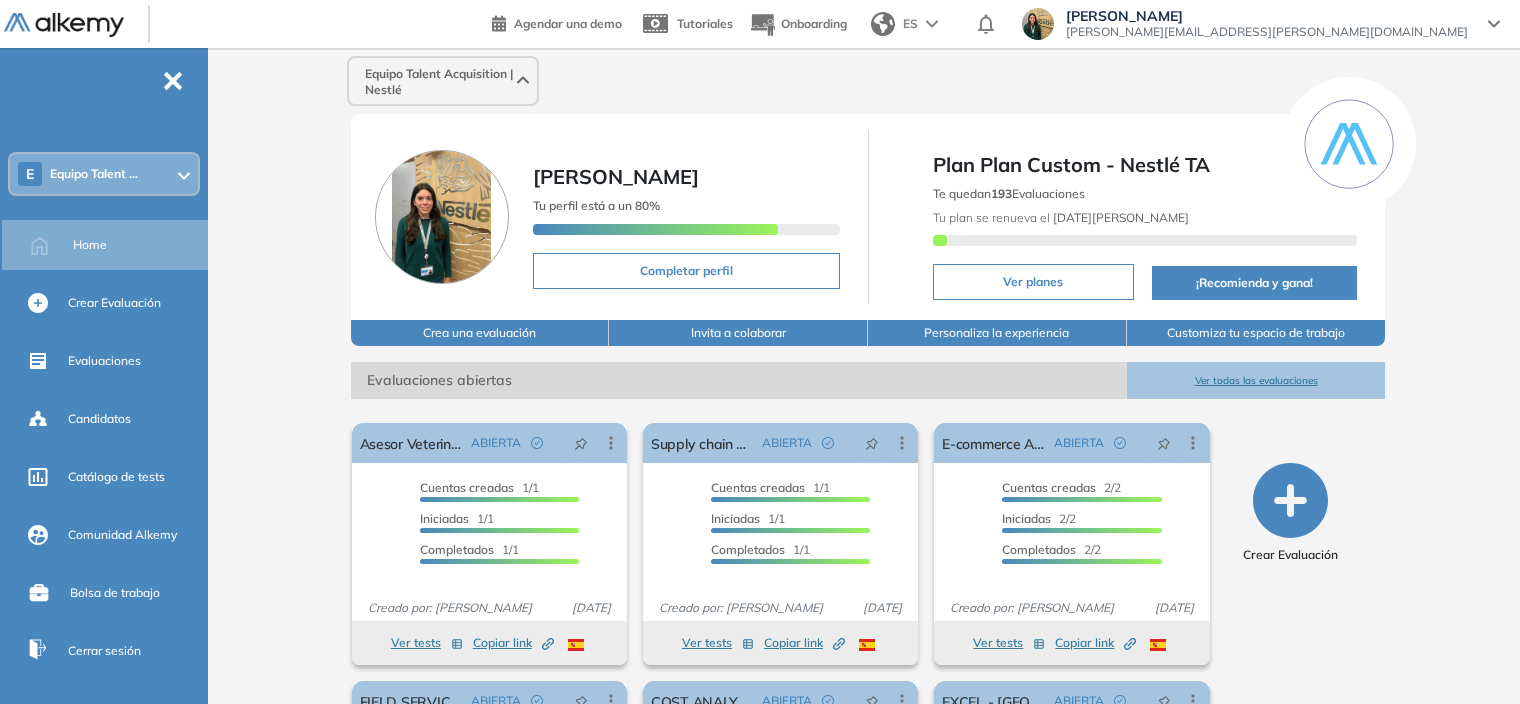 click on "Equipo Talent Acquisition | Nestlé T Tu espacio [PERSON_NAME]... E Equipo Talent ... Todos los espacios Crear nuevo Configurar" at bounding box center [868, 81] 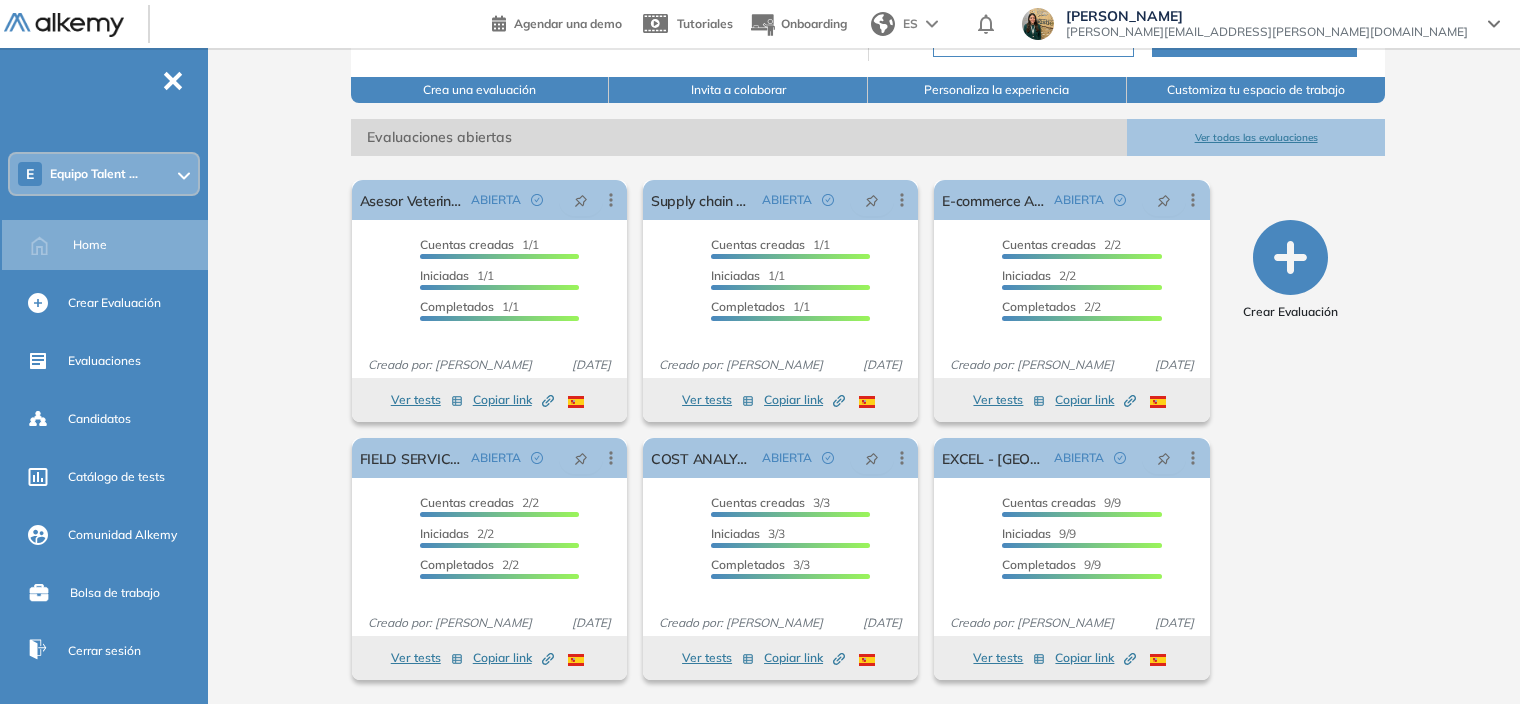 scroll, scrollTop: 0, scrollLeft: 0, axis: both 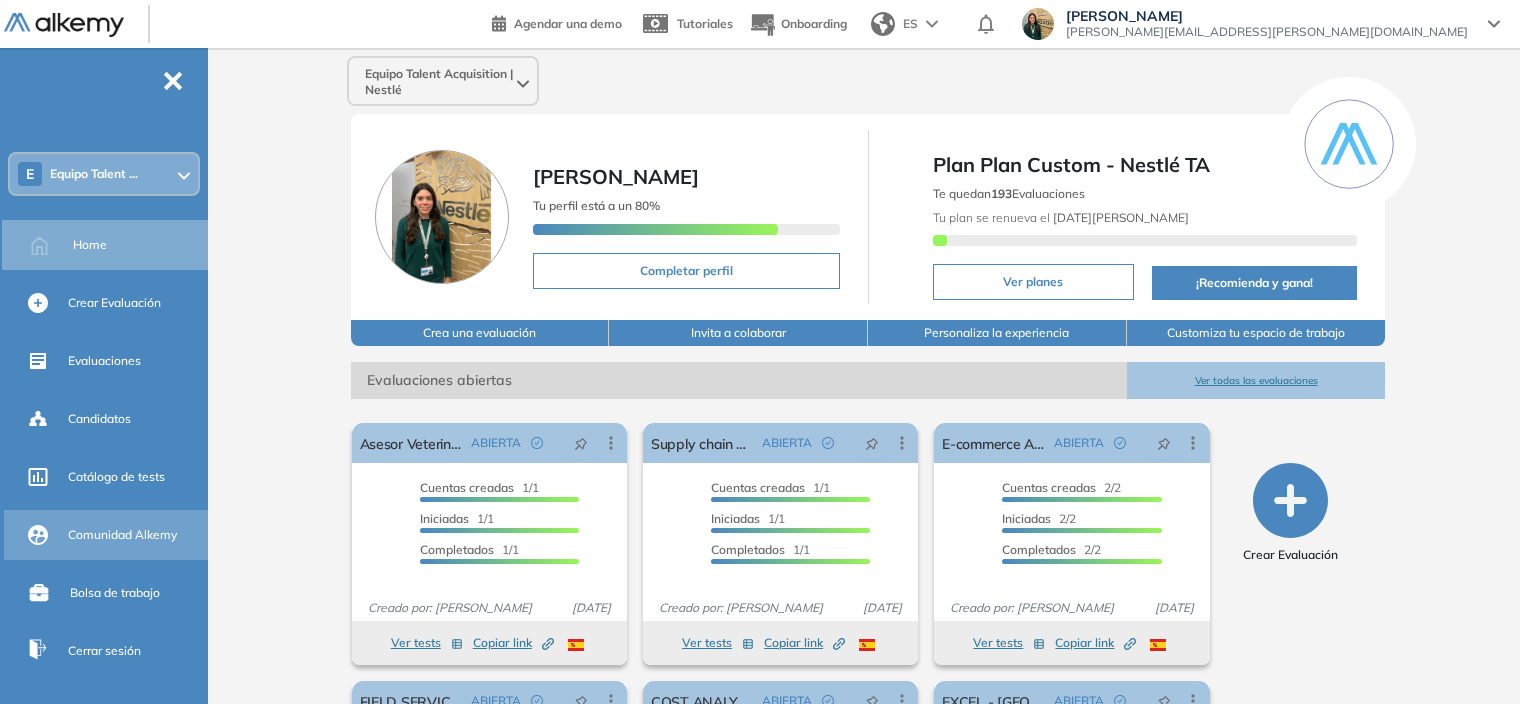 click on "Comunidad Alkemy" at bounding box center [122, 535] 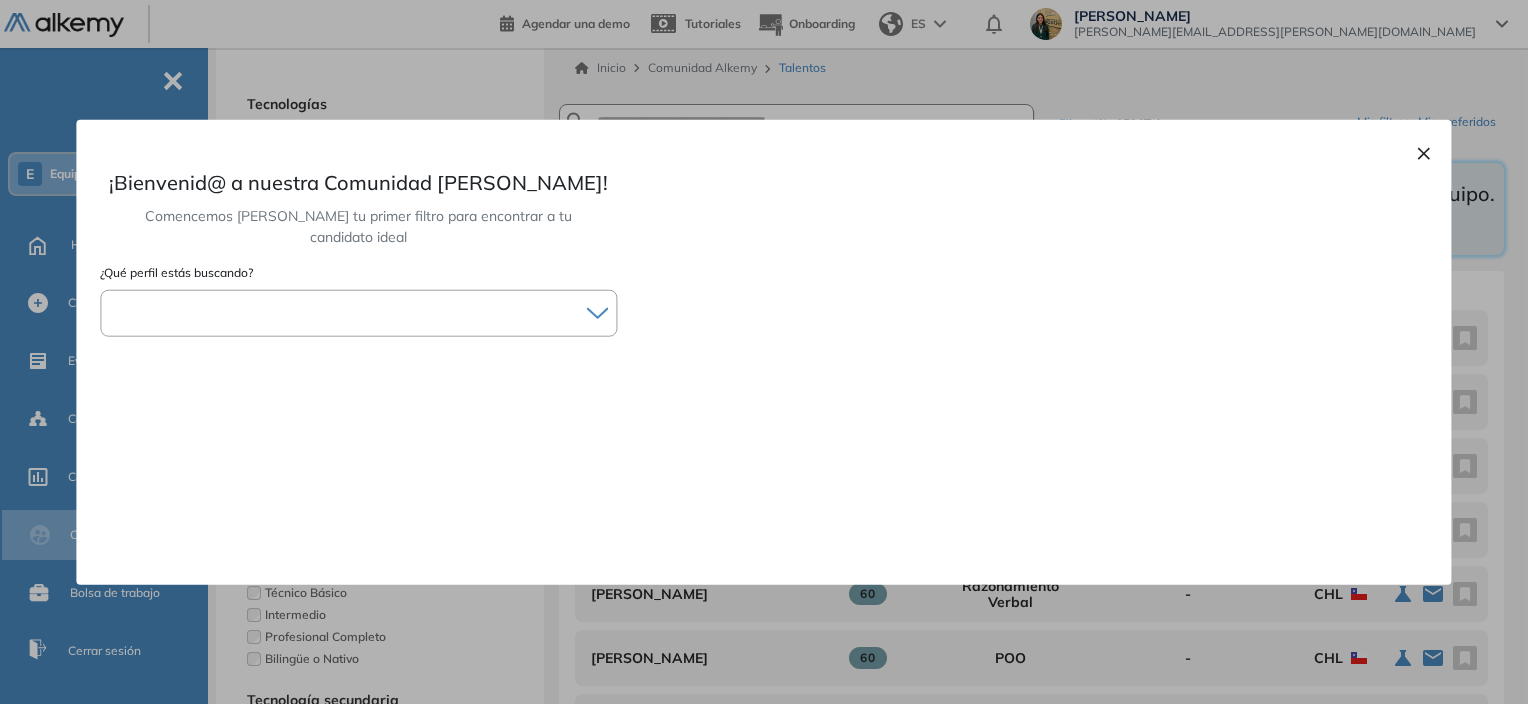 click on "× ¡Bienvenid@ a nuestra Comunidad [PERSON_NAME]! Comencemos [PERSON_NAME] tu primer filtro para encontrar a tu candidato ideal ¿Qué perfil estás buscando? Frontend Backend Fullstack Mobile Data" at bounding box center (763, 352) 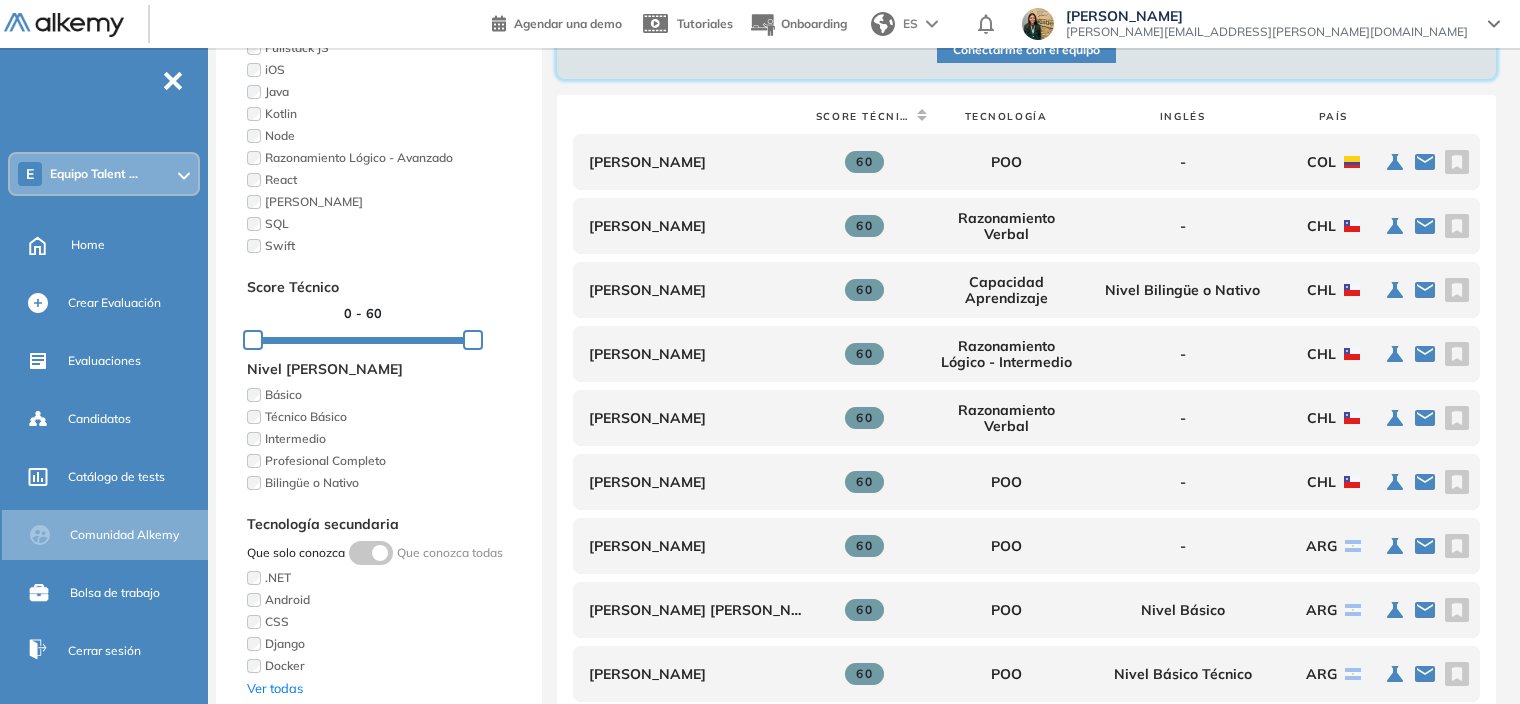 scroll, scrollTop: 178, scrollLeft: 0, axis: vertical 